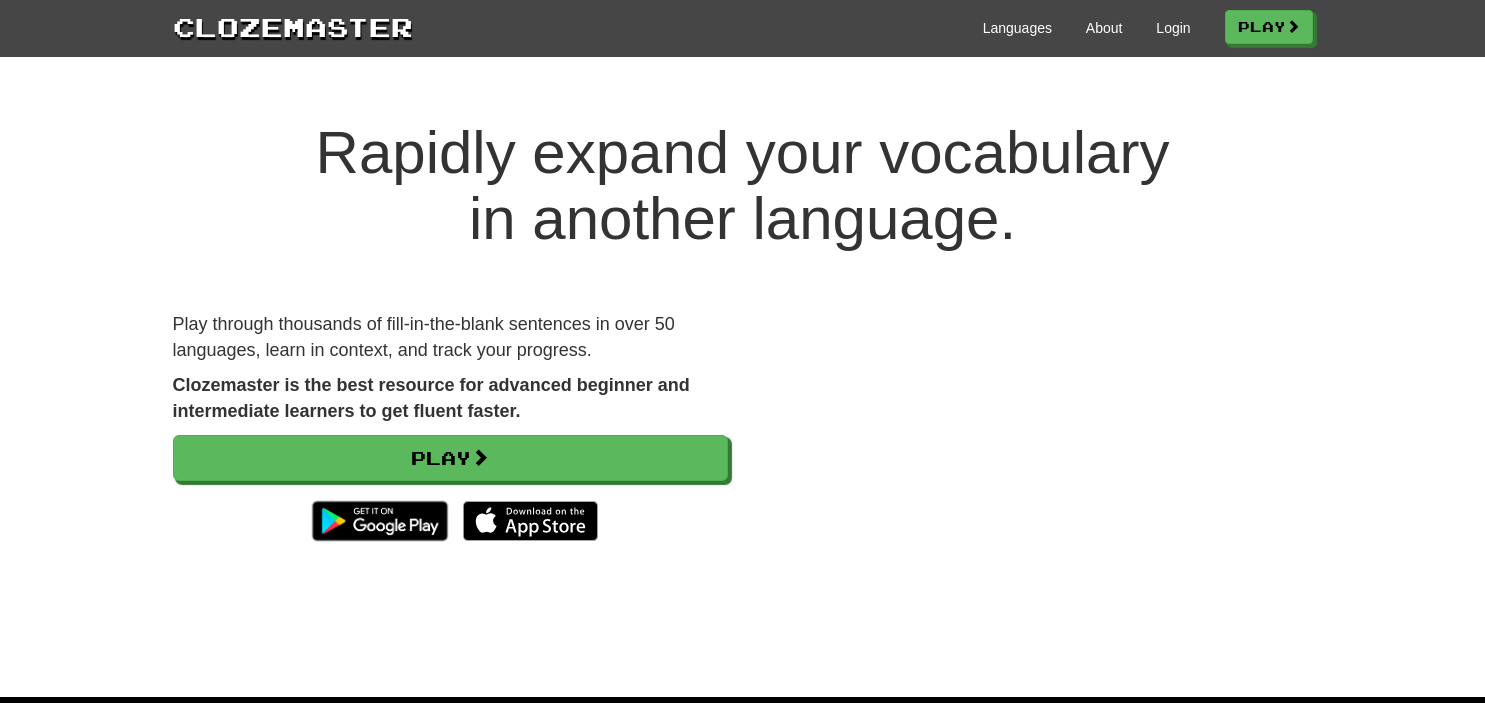 scroll, scrollTop: 0, scrollLeft: 0, axis: both 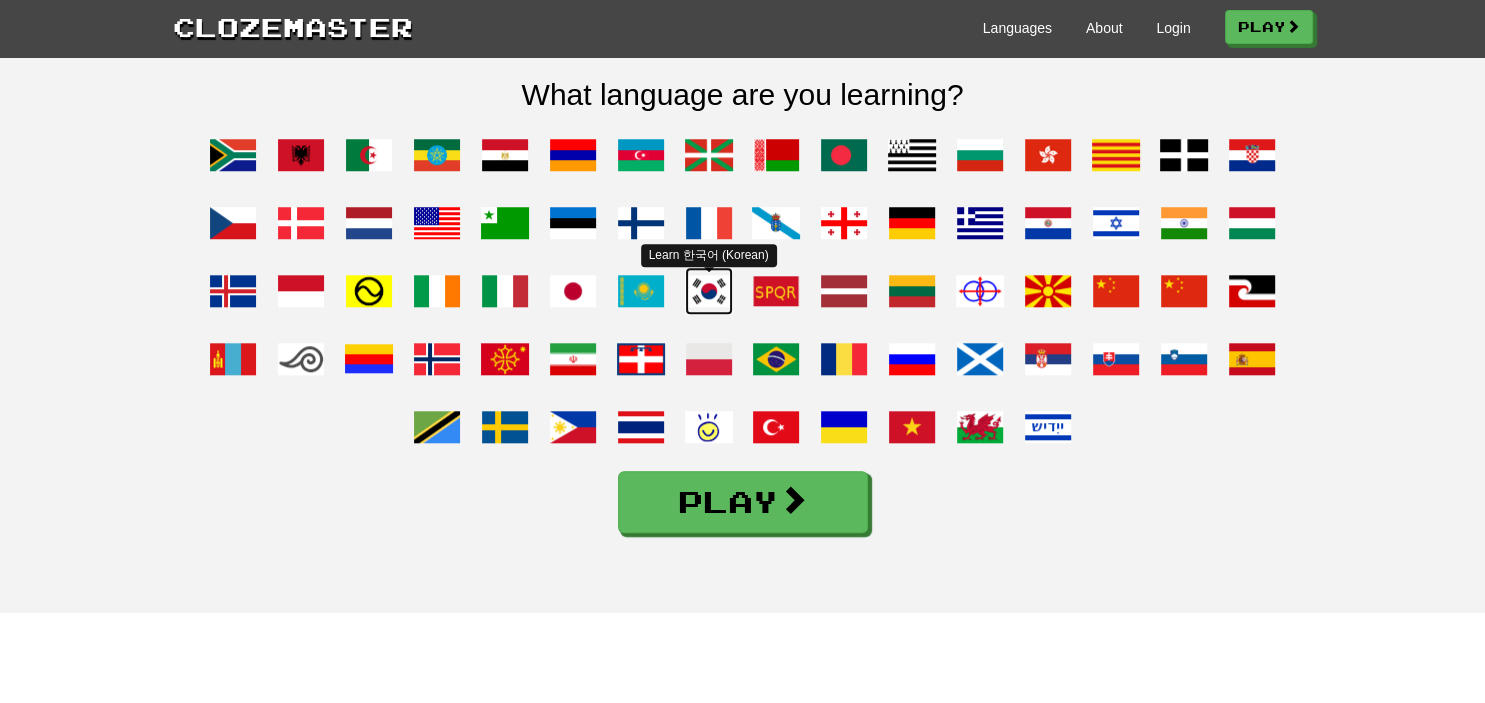 click at bounding box center [709, 291] 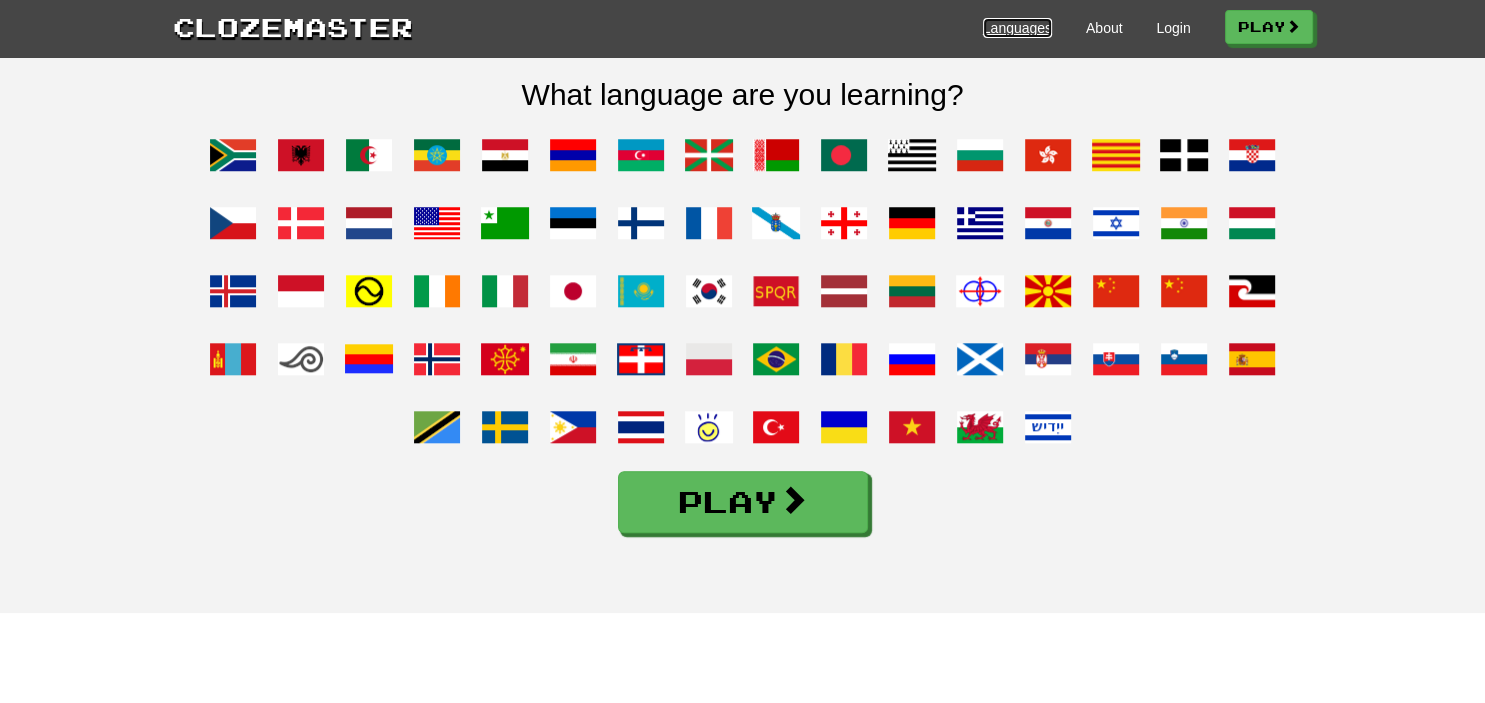 click on "Languages" at bounding box center [1017, 28] 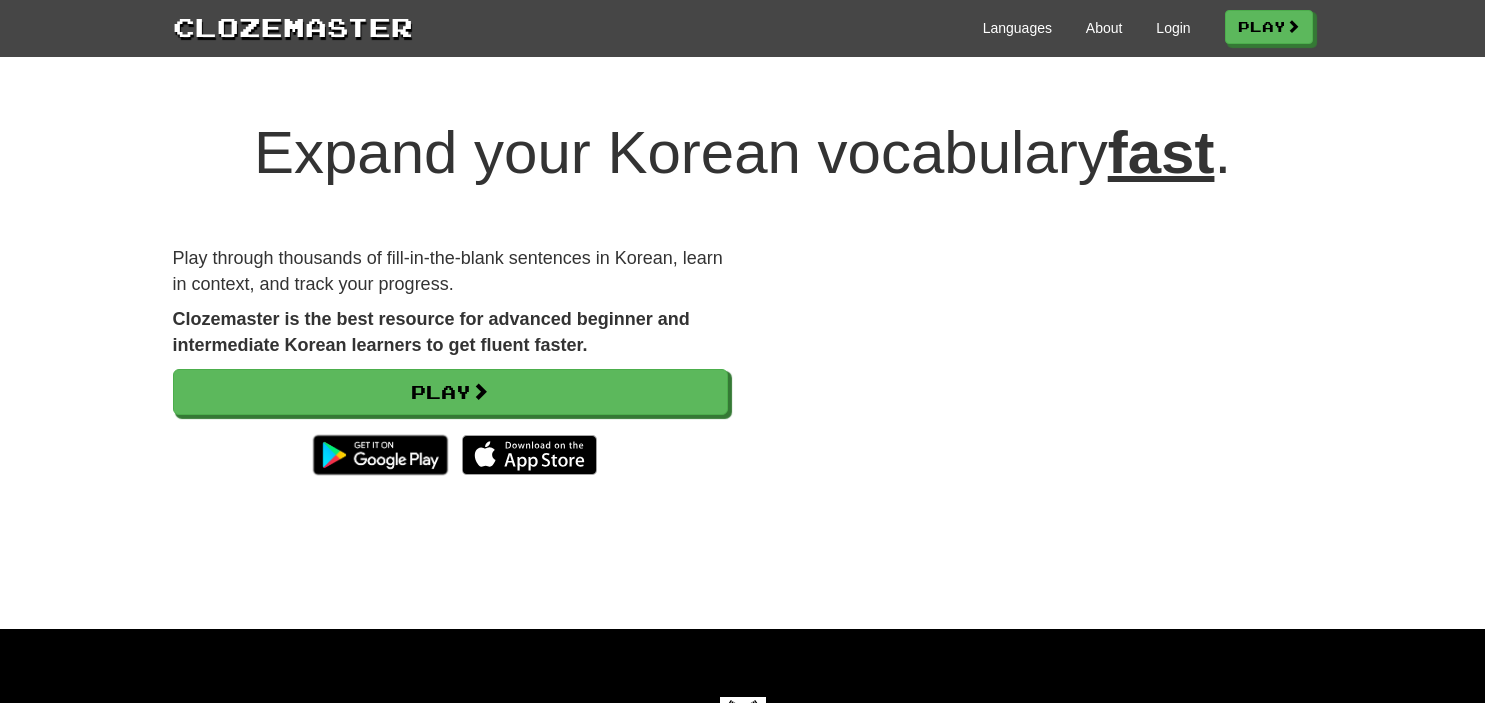 scroll, scrollTop: 0, scrollLeft: 0, axis: both 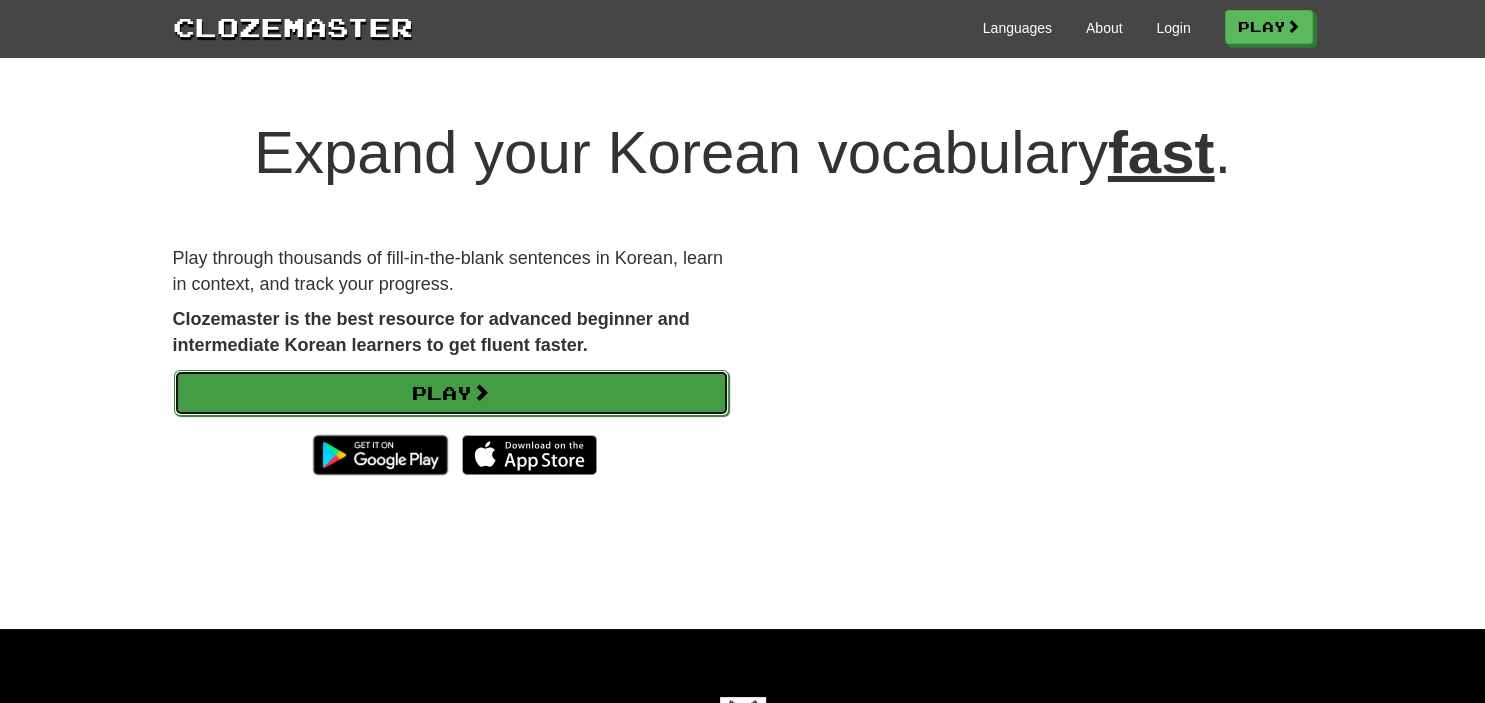 click on "Play" at bounding box center (451, 393) 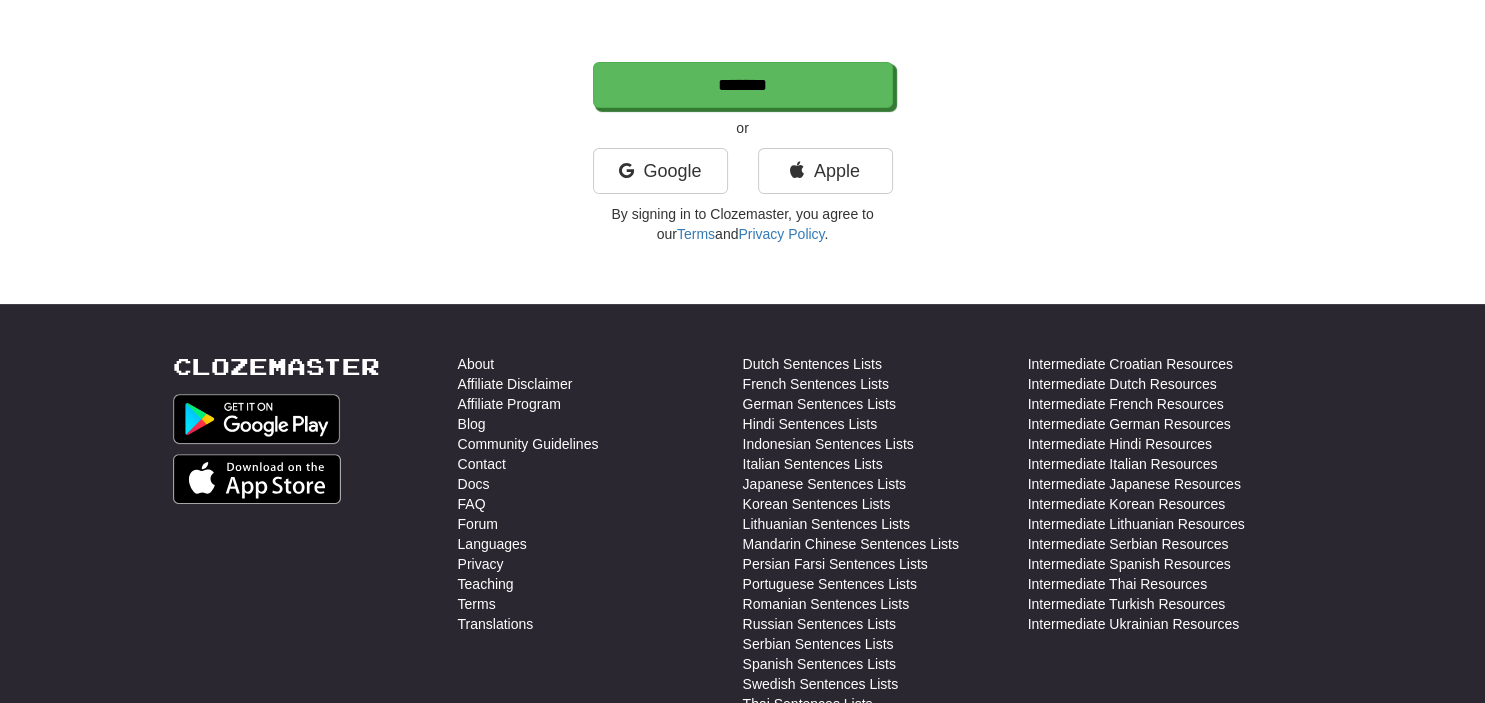 scroll, scrollTop: 528, scrollLeft: 0, axis: vertical 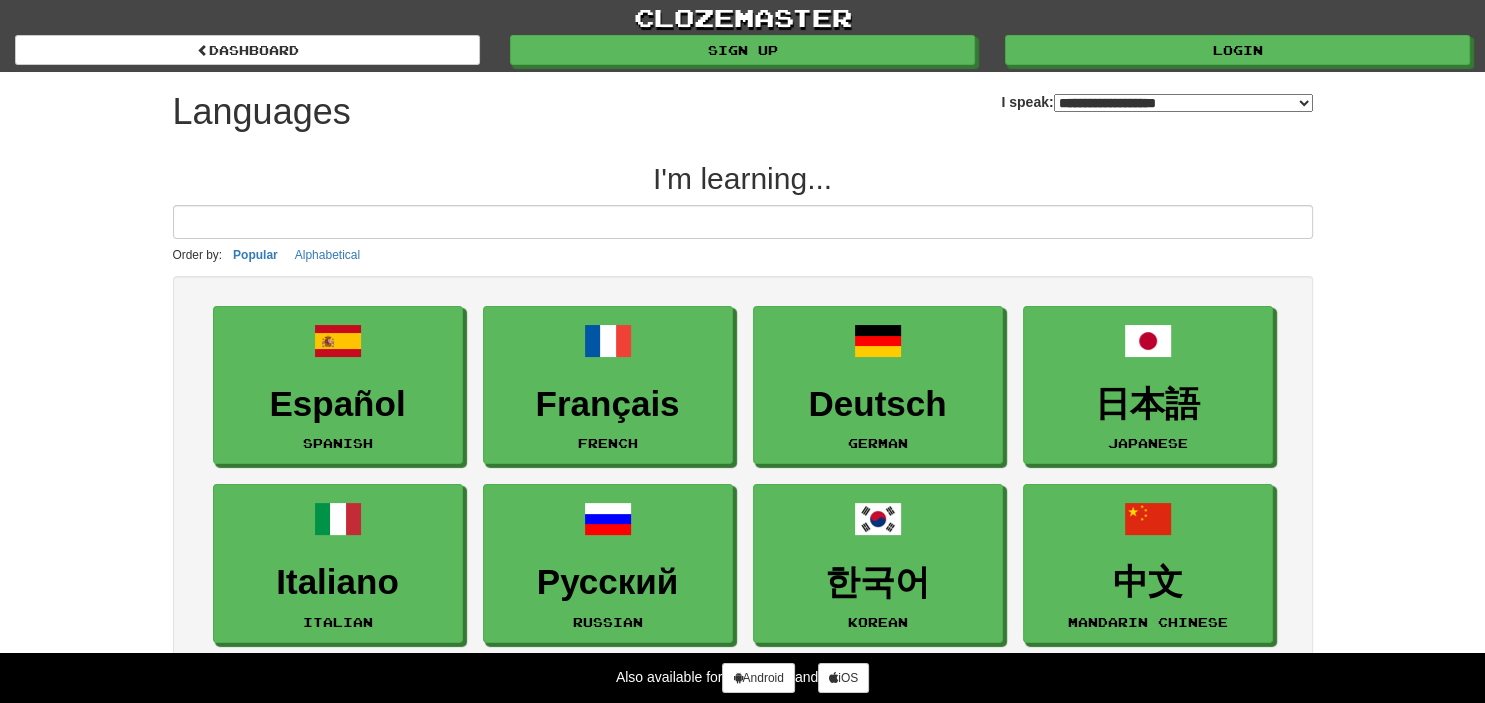 click on "**********" at bounding box center [0, 0] 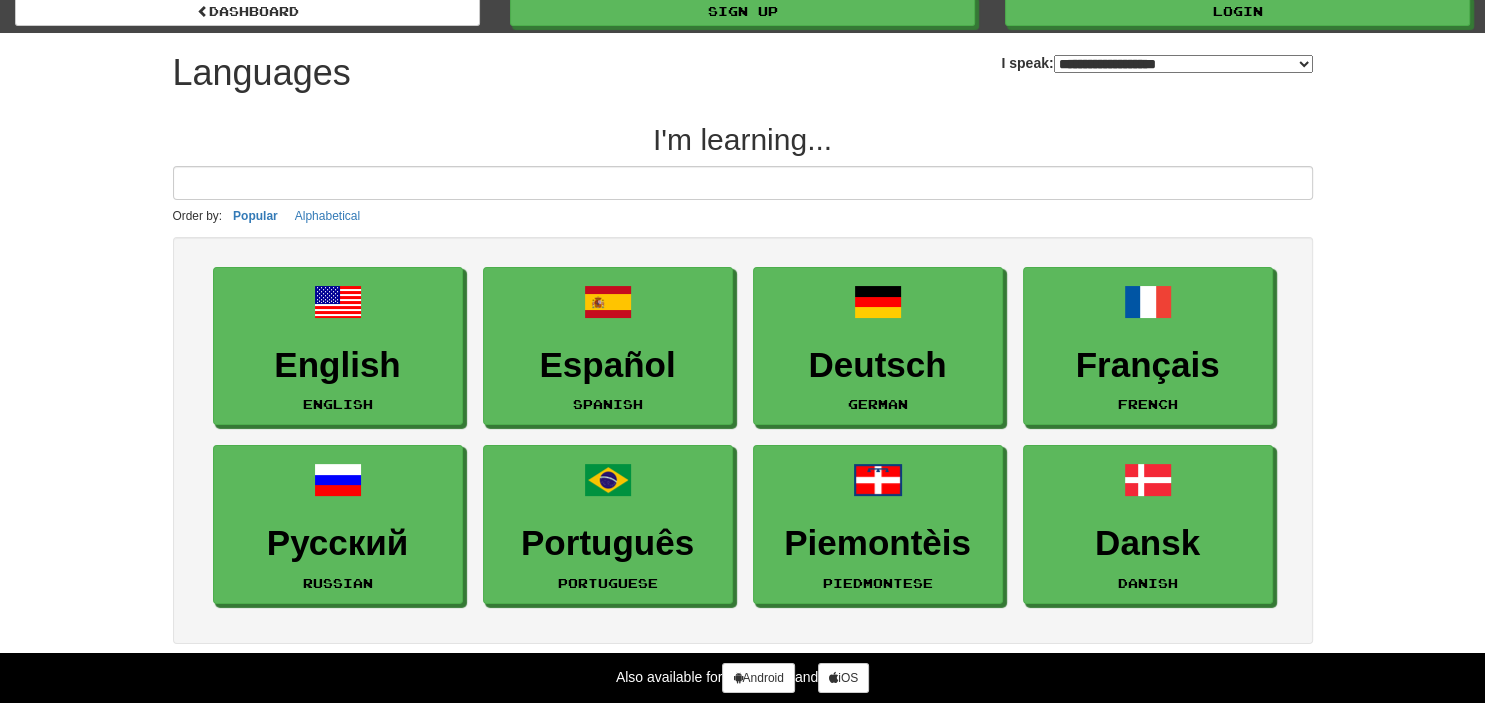 scroll, scrollTop: 0, scrollLeft: 0, axis: both 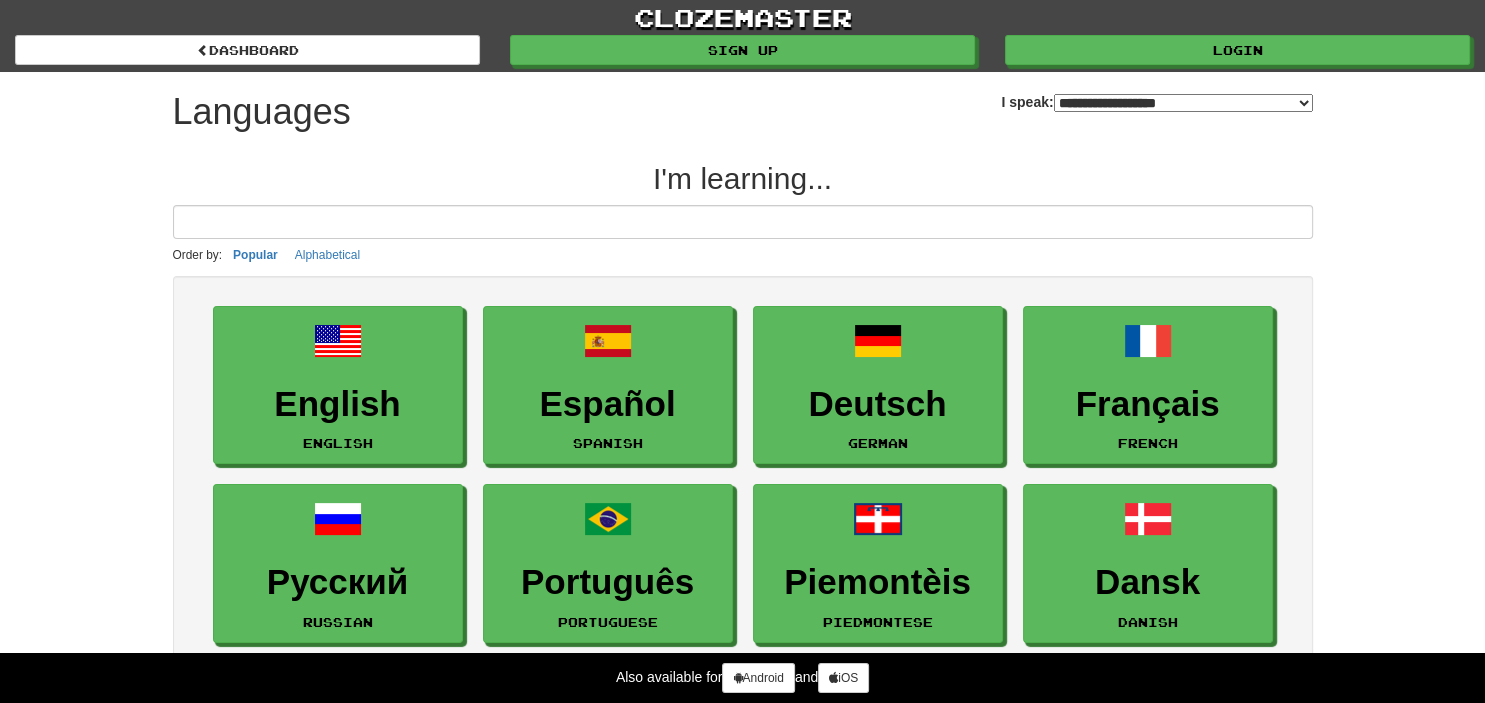 click on "**********" at bounding box center [0, 0] 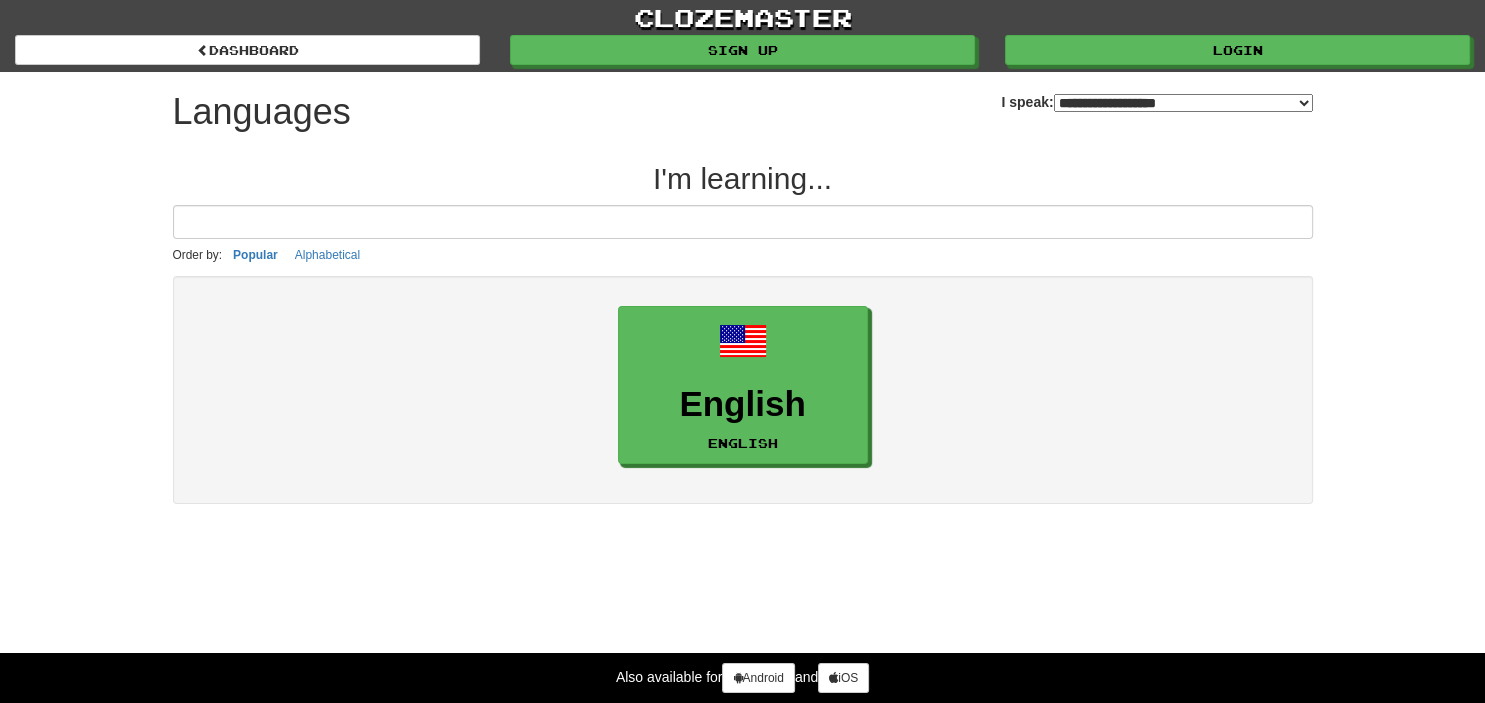 click on "**********" at bounding box center (1183, 103) 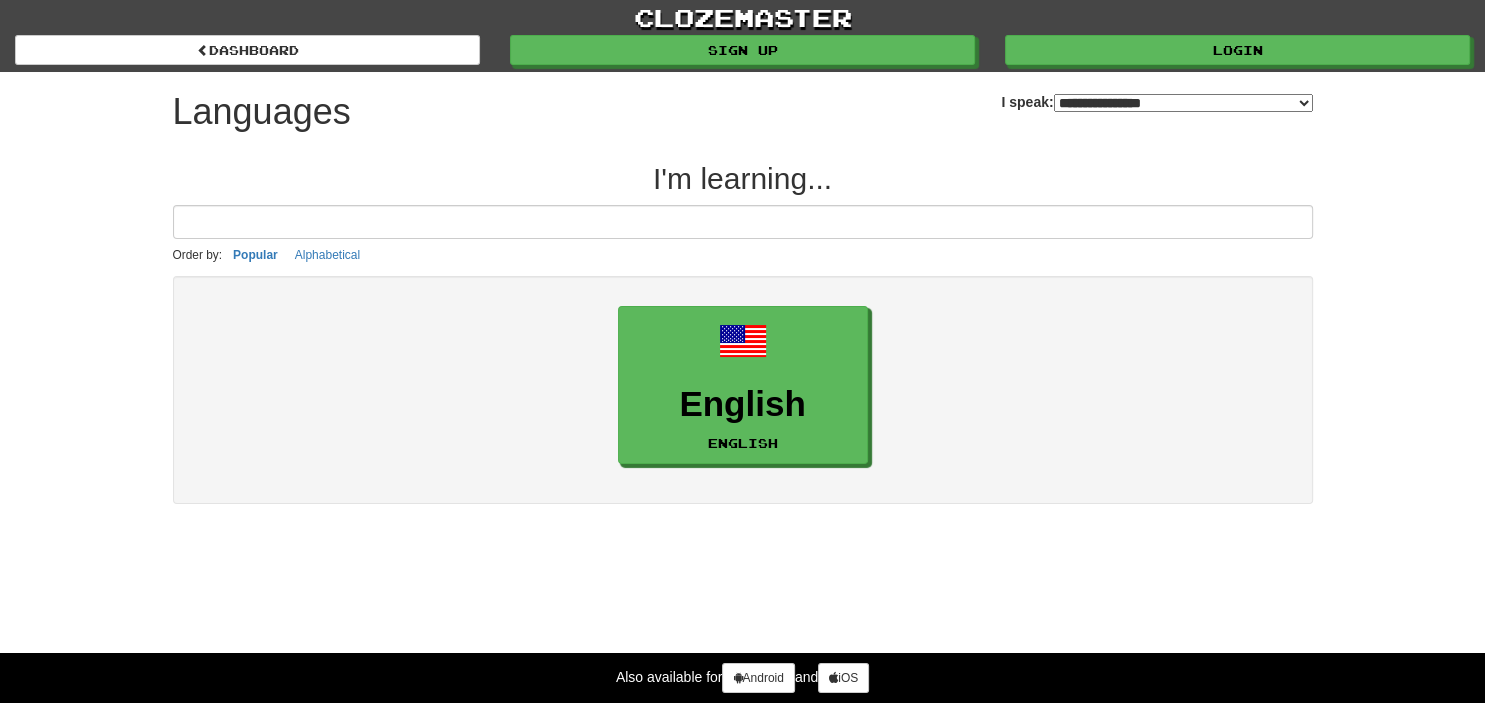 click on "**********" at bounding box center (0, 0) 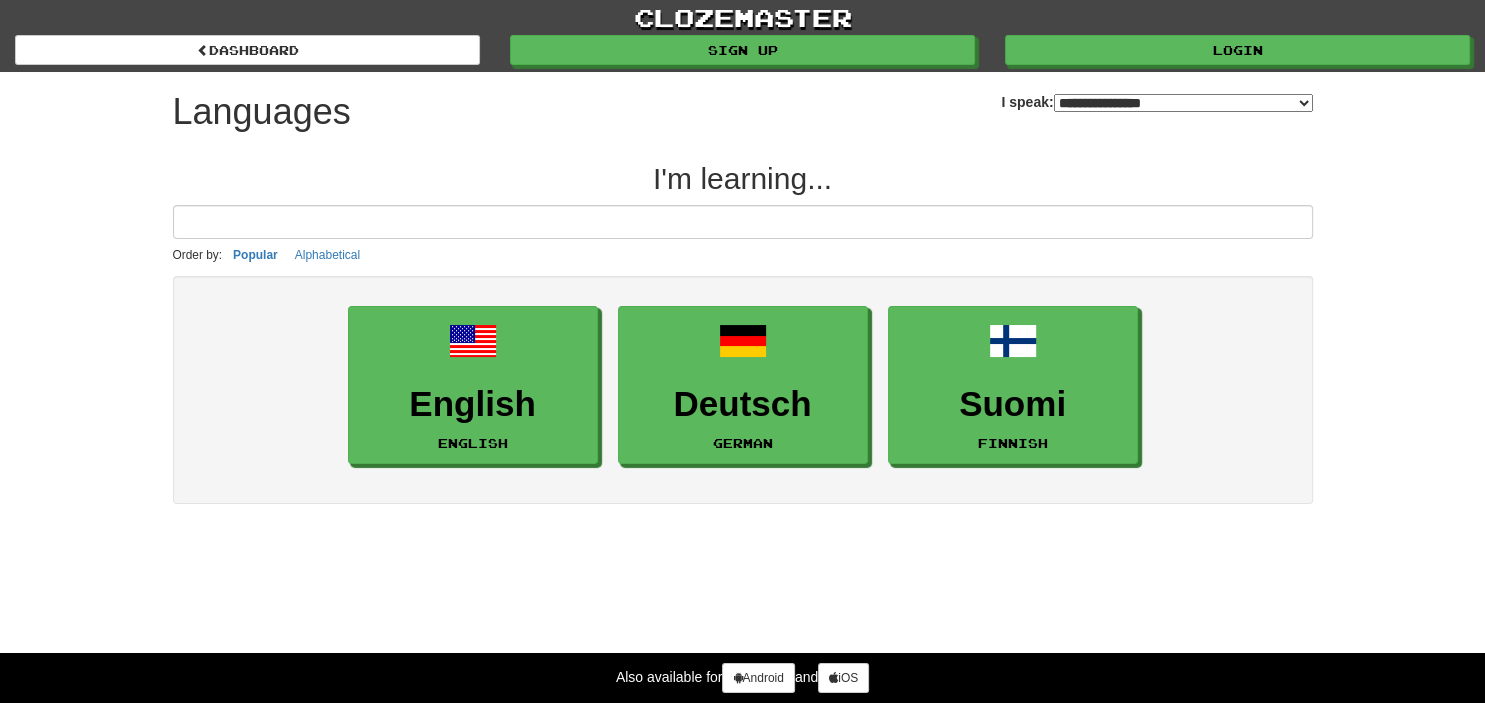 click on "**********" at bounding box center (1183, 103) 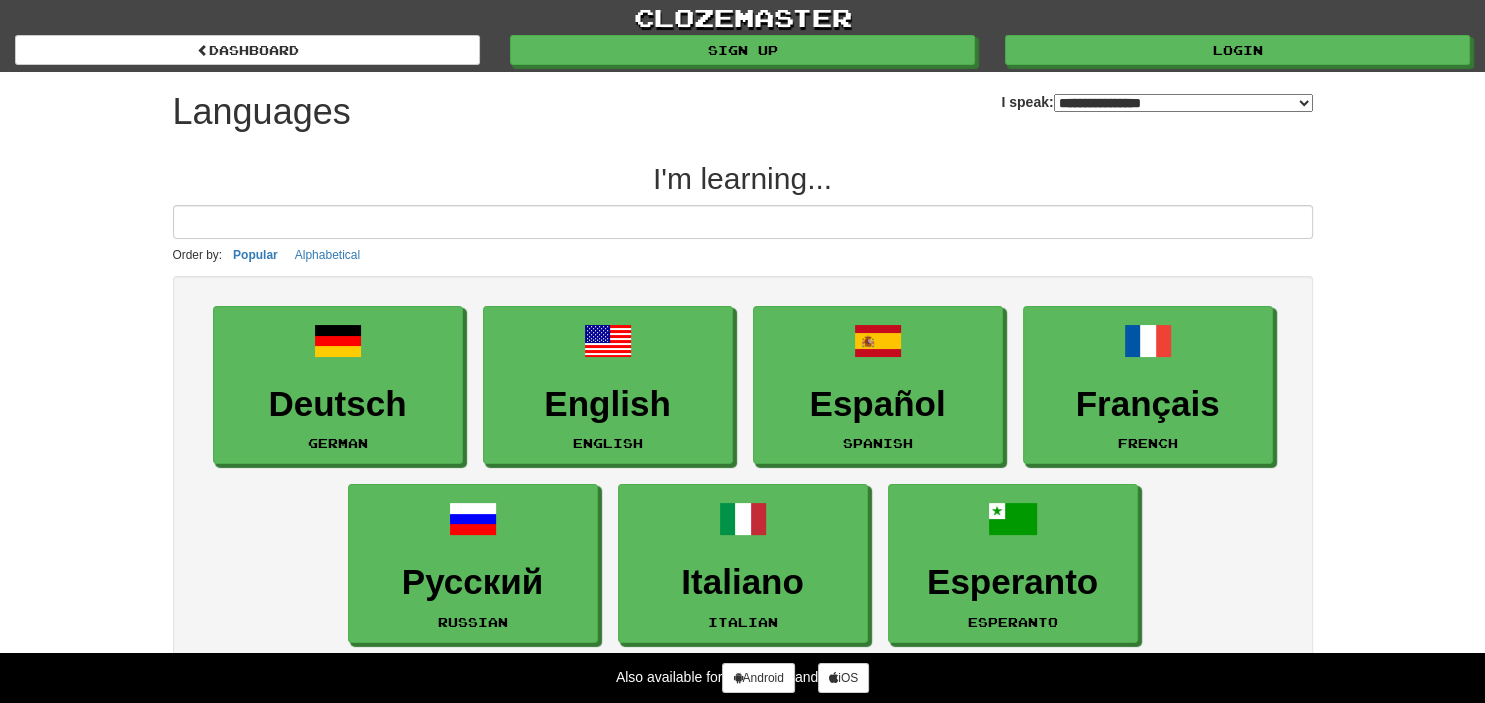 click on "**********" at bounding box center (1183, 103) 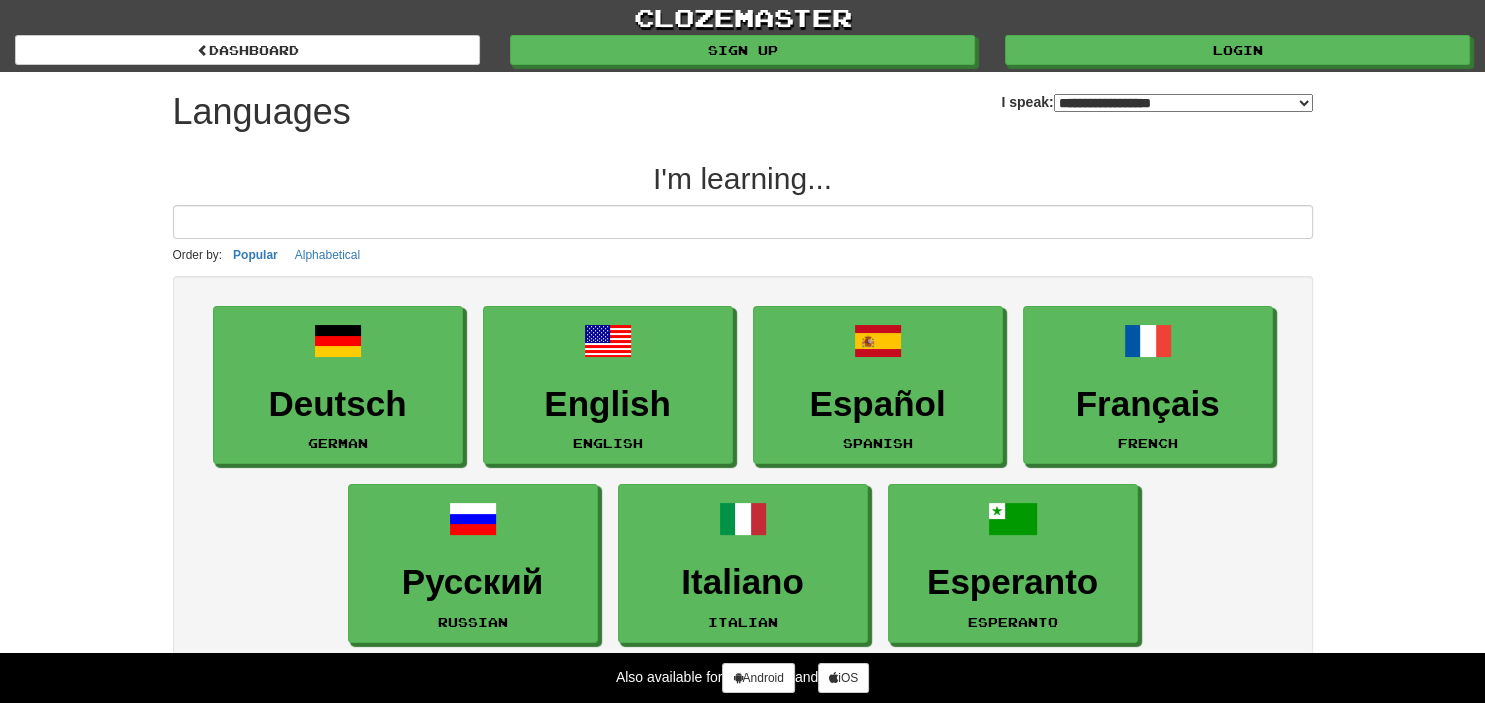 click on "**********" at bounding box center [0, 0] 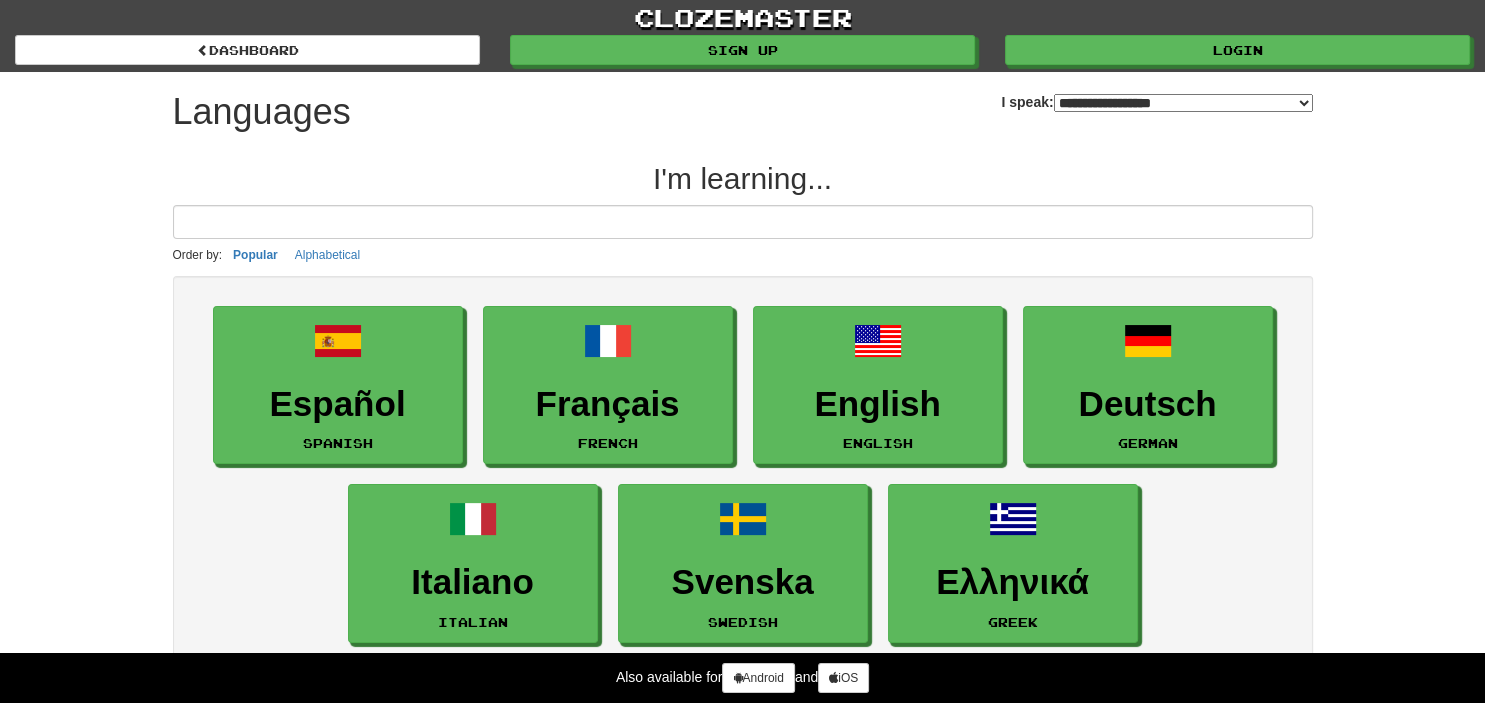 click on "**********" at bounding box center [1183, 103] 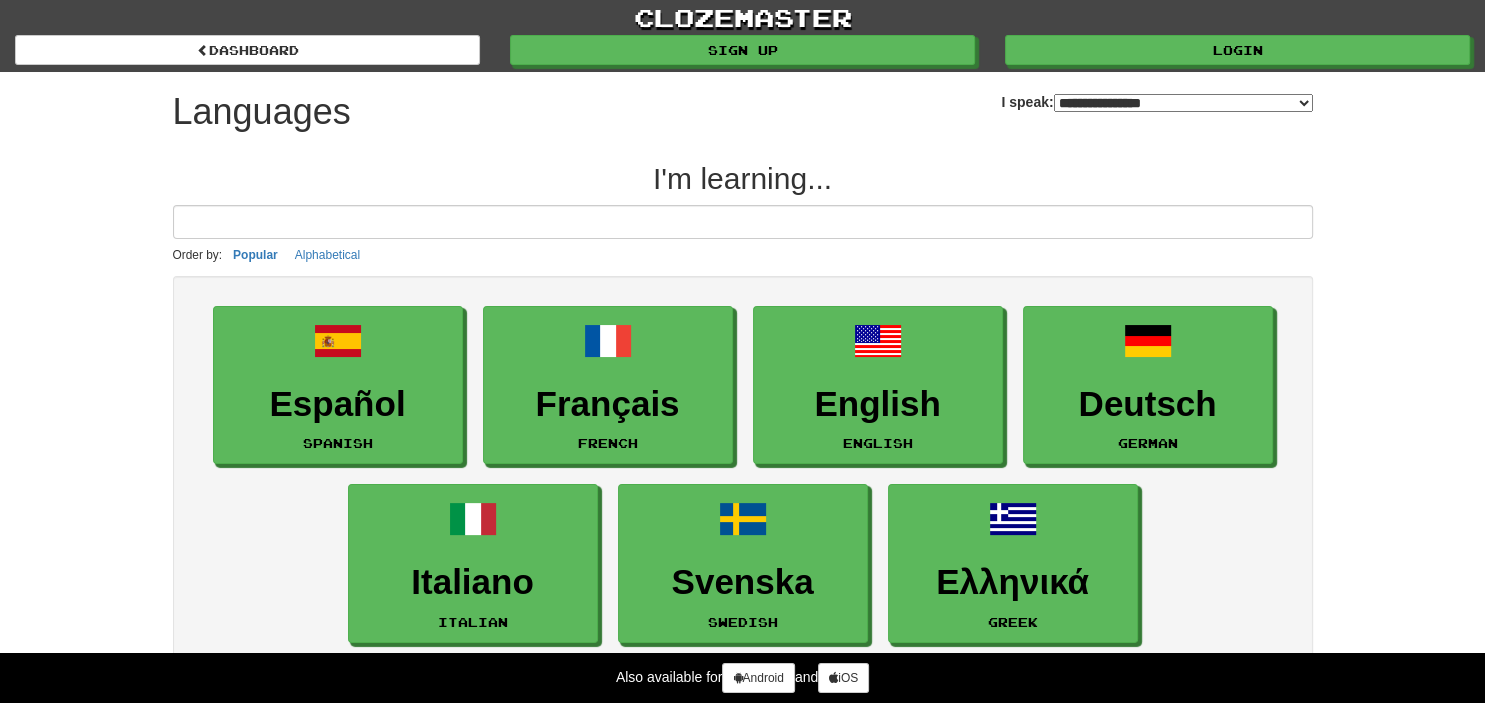 click on "**********" at bounding box center (0, 0) 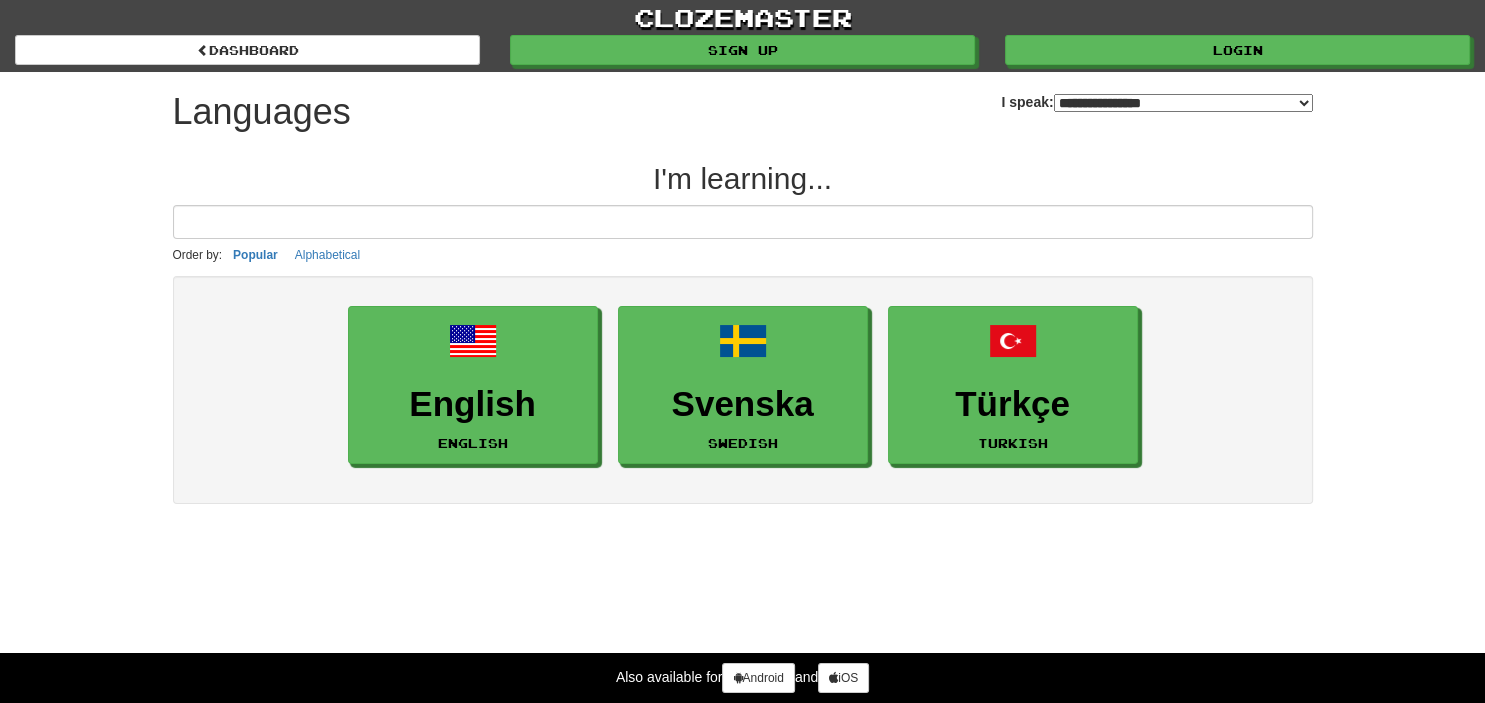 click on "**********" at bounding box center [1183, 103] 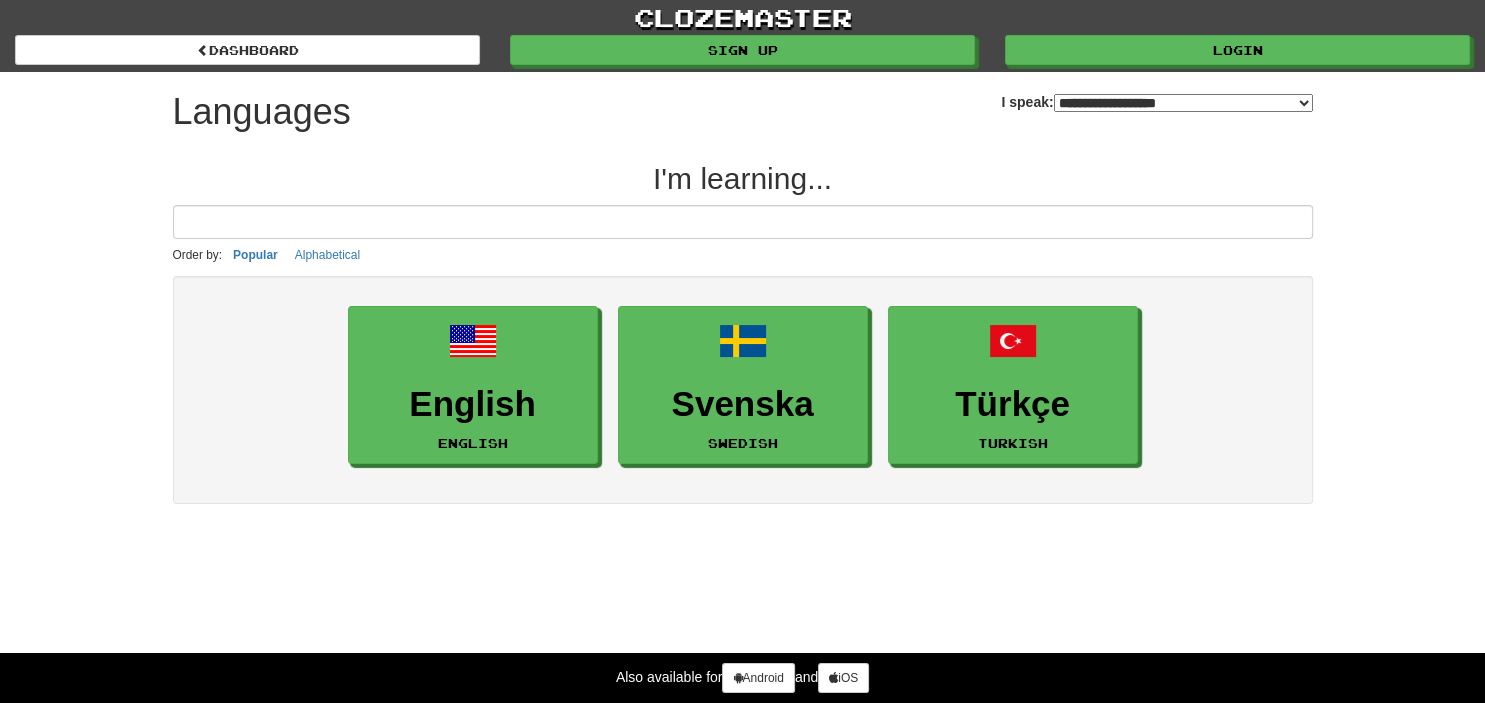 click on "**********" at bounding box center [0, 0] 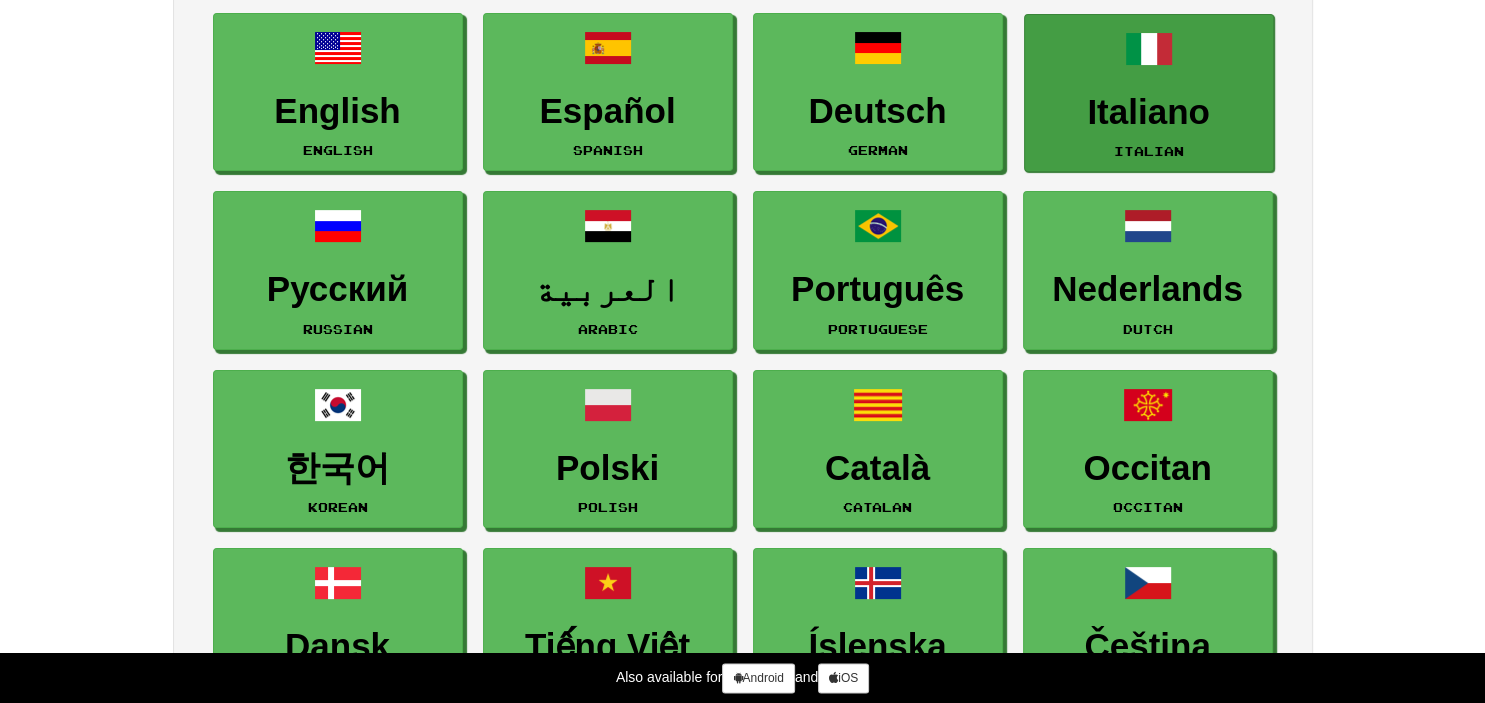 scroll, scrollTop: 0, scrollLeft: 0, axis: both 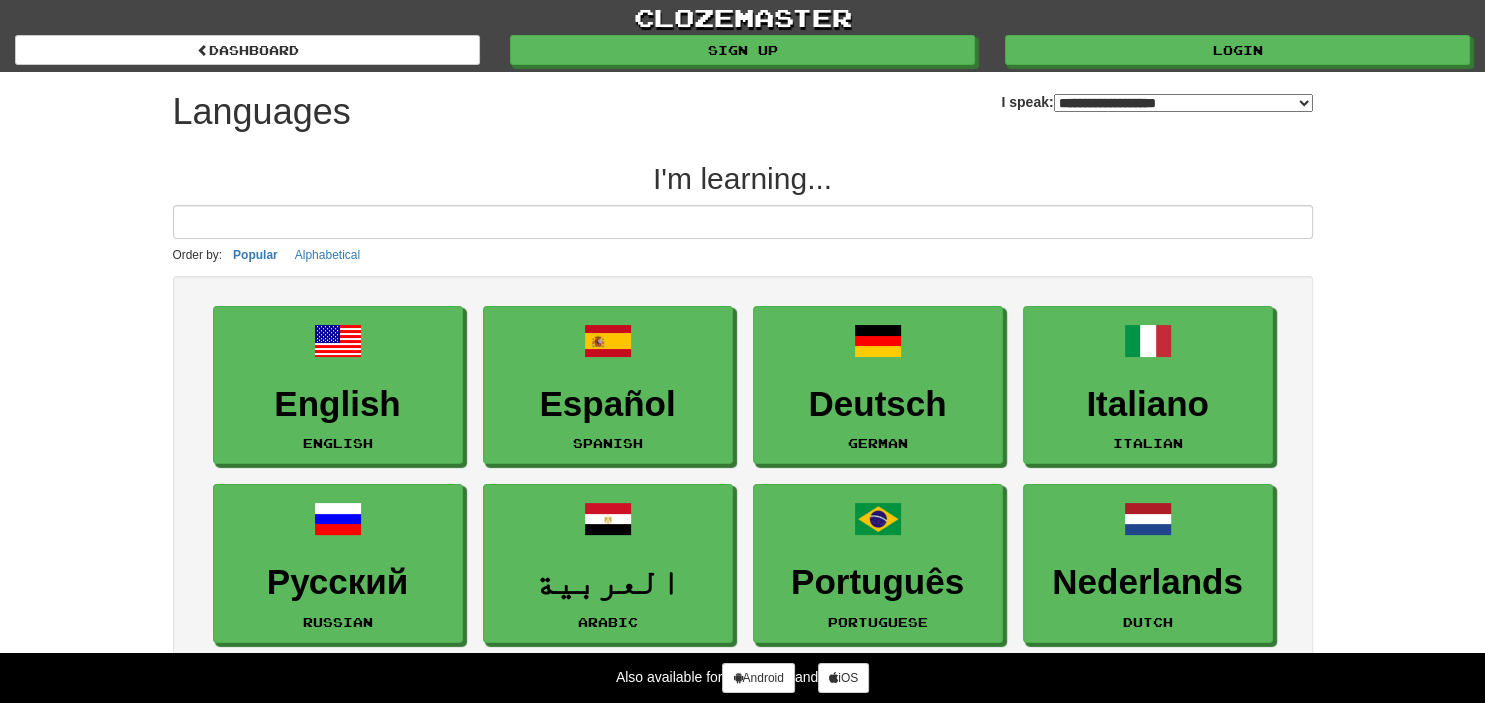click on "**********" at bounding box center [1183, 103] 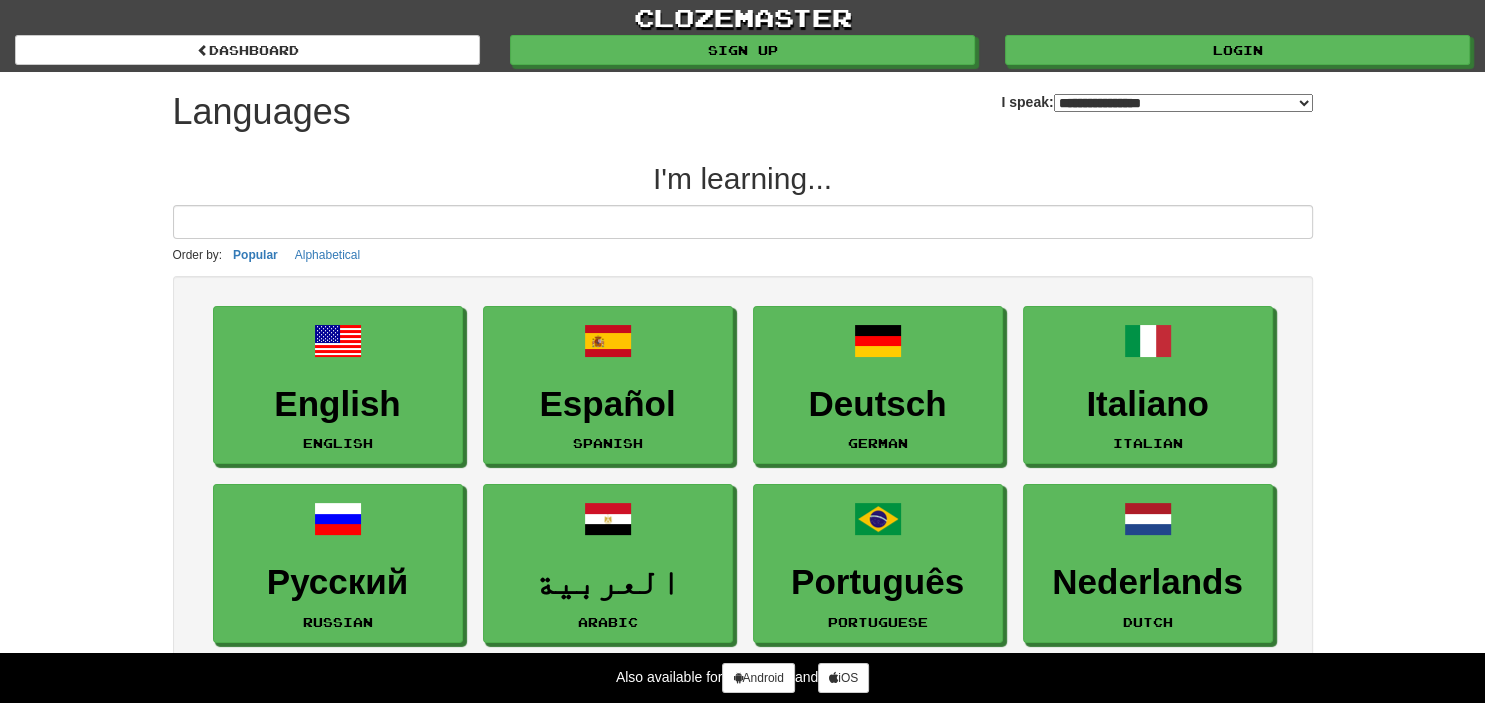 click on "**********" at bounding box center (0, 0) 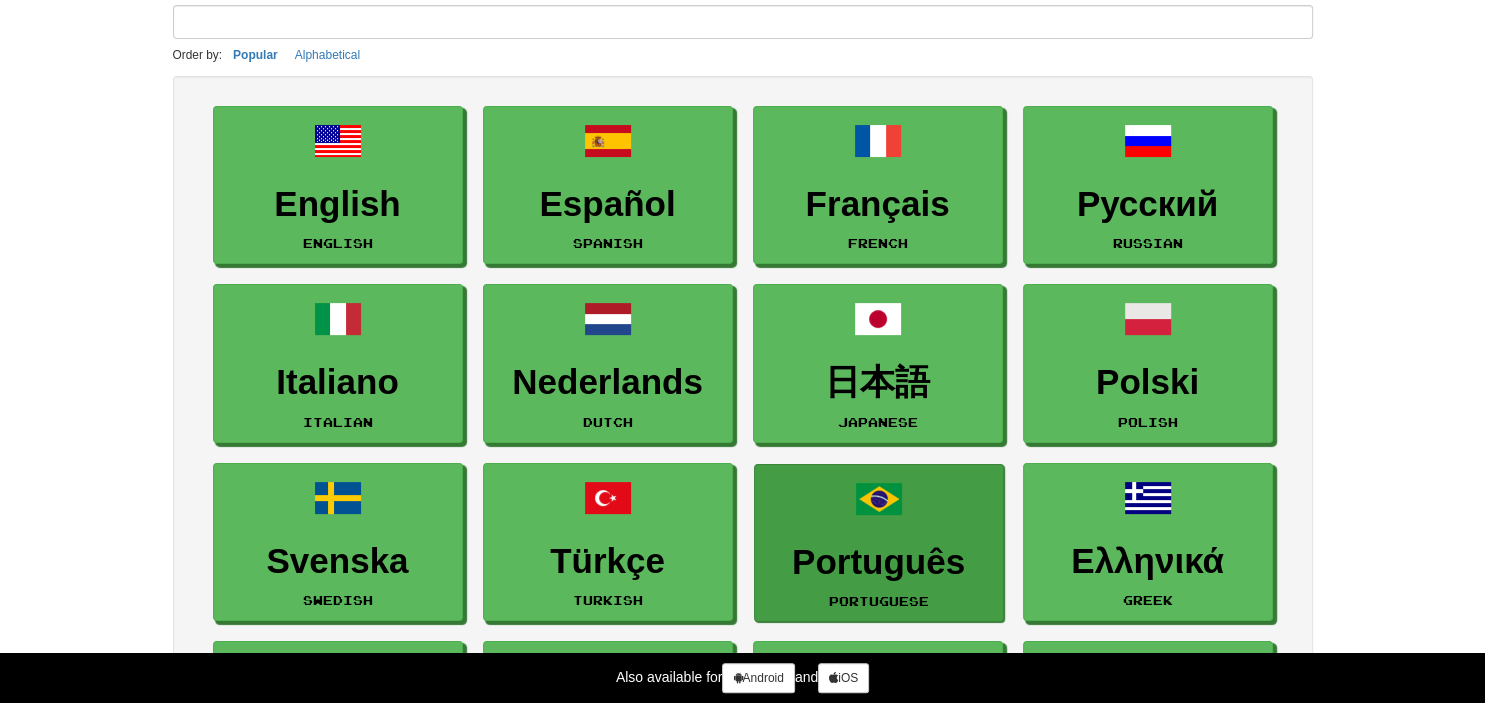 scroll, scrollTop: 211, scrollLeft: 0, axis: vertical 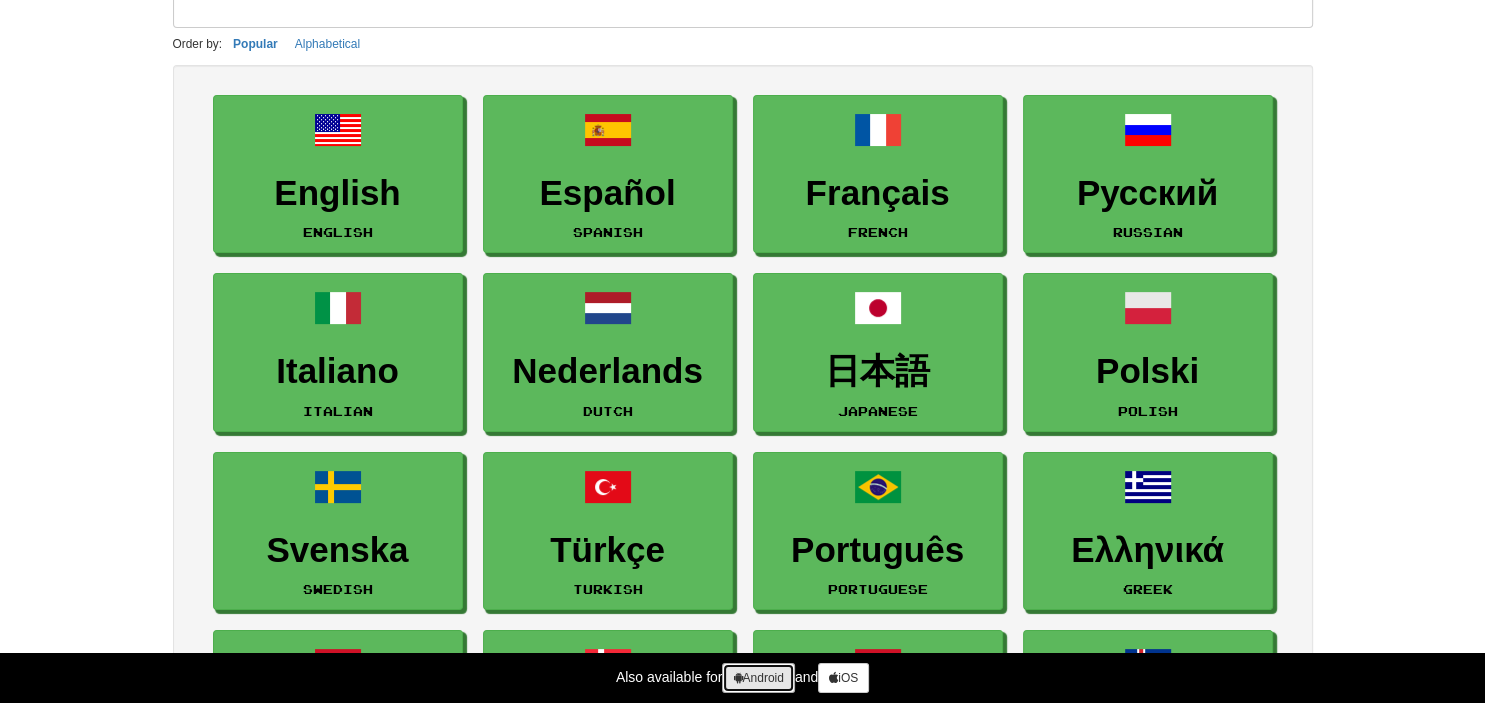 click on "Android" at bounding box center [758, 678] 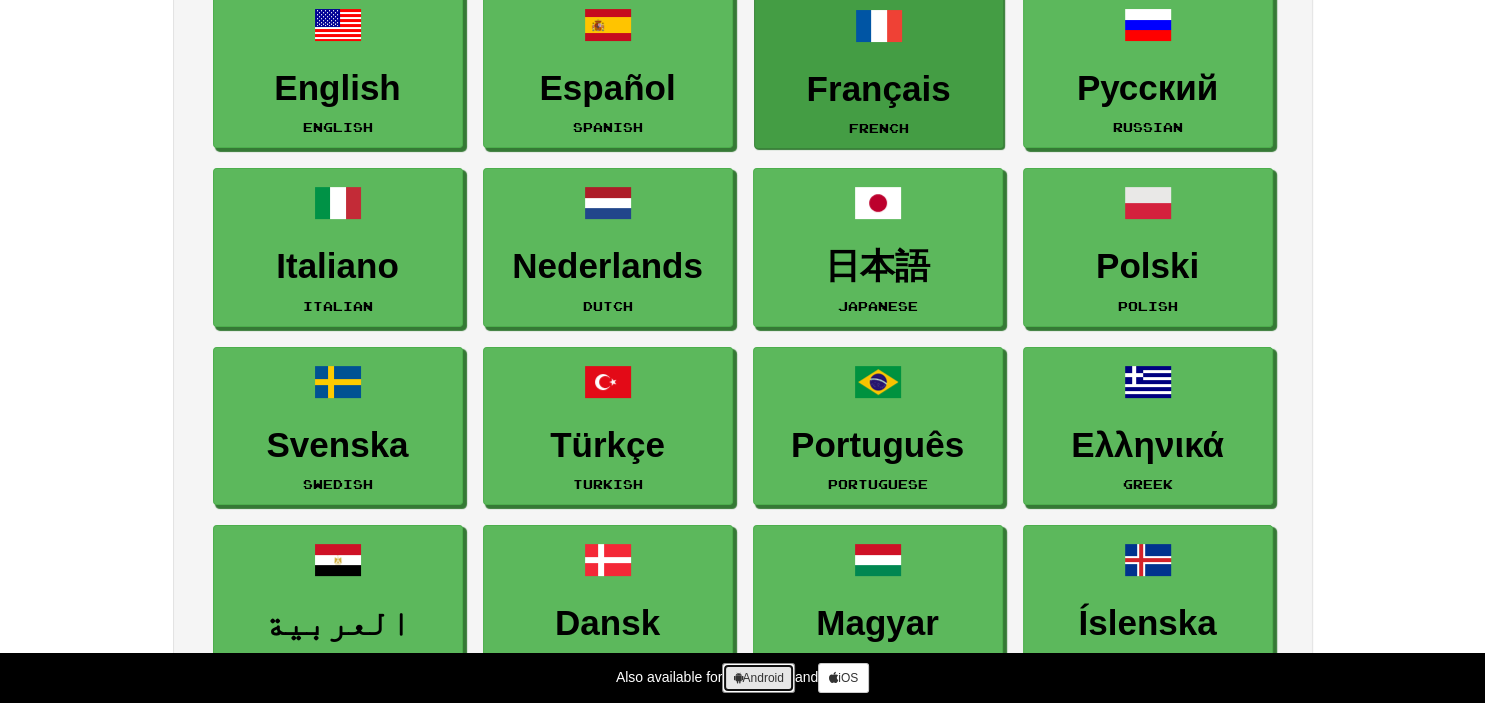 scroll, scrollTop: 0, scrollLeft: 0, axis: both 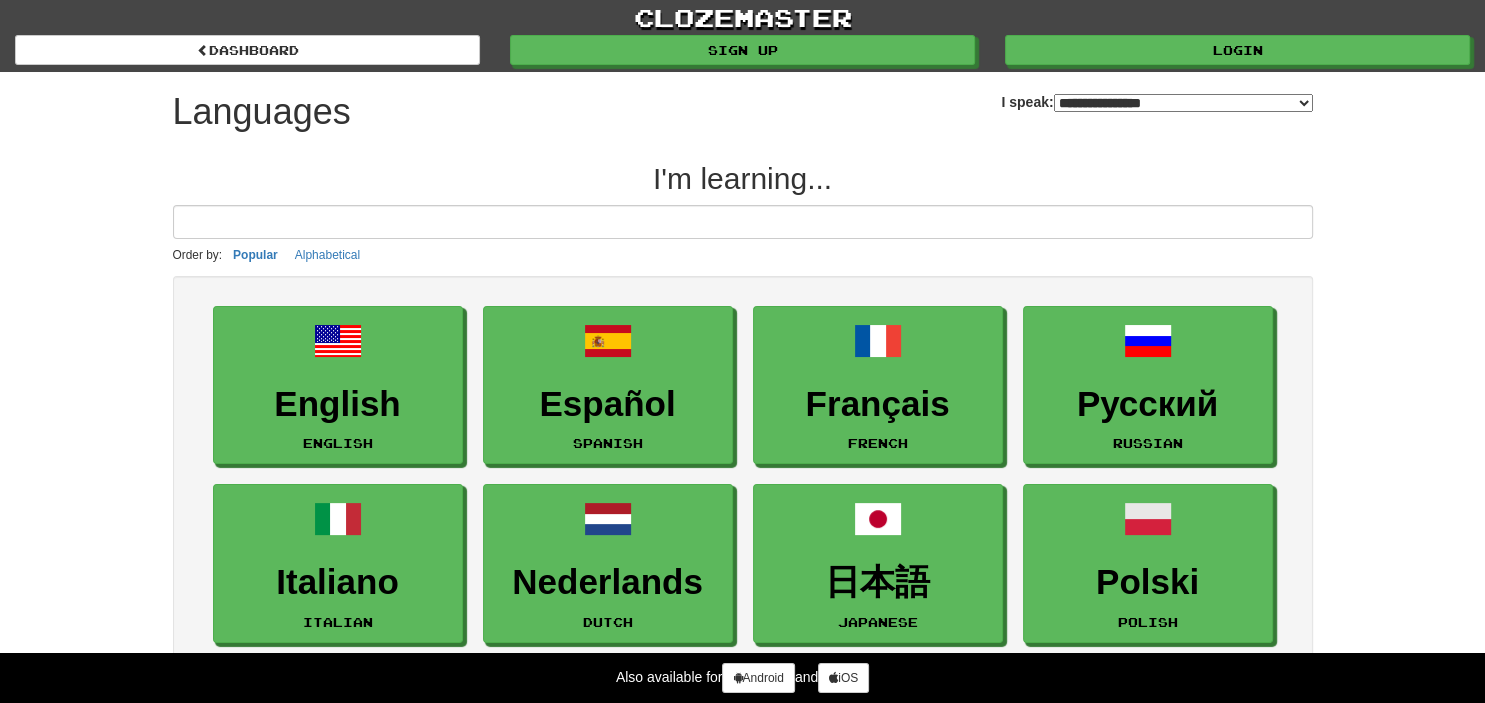click on "**********" at bounding box center (1183, 103) 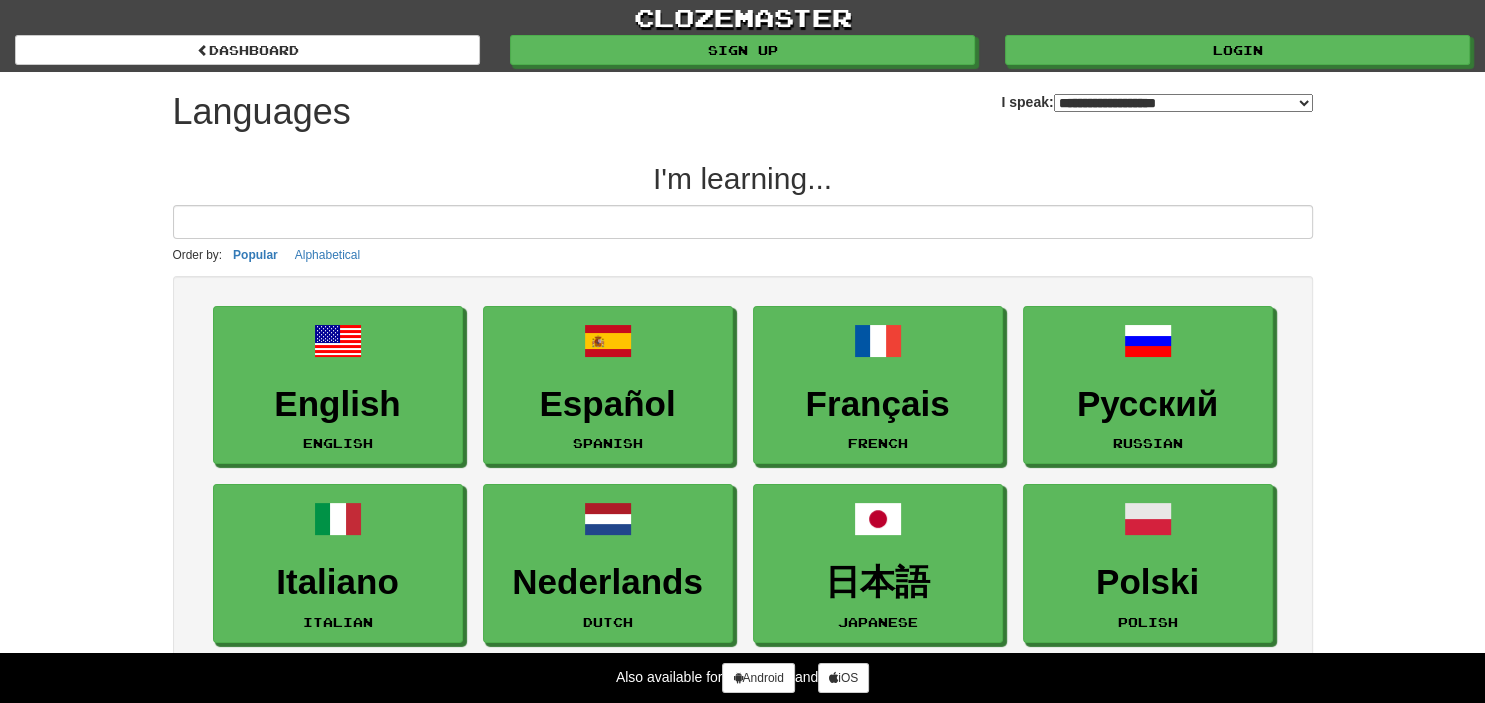 click on "**********" at bounding box center [0, 0] 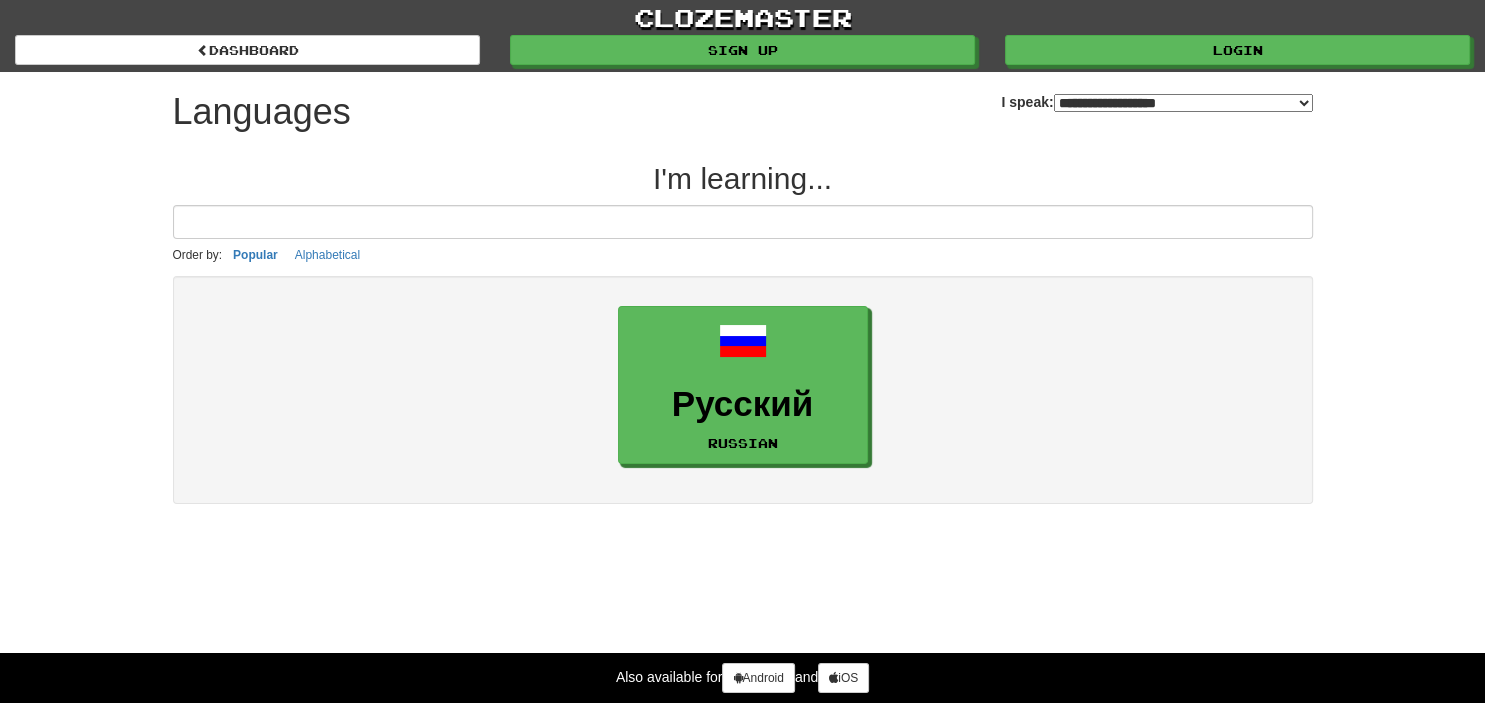 click on "**********" at bounding box center (1183, 103) 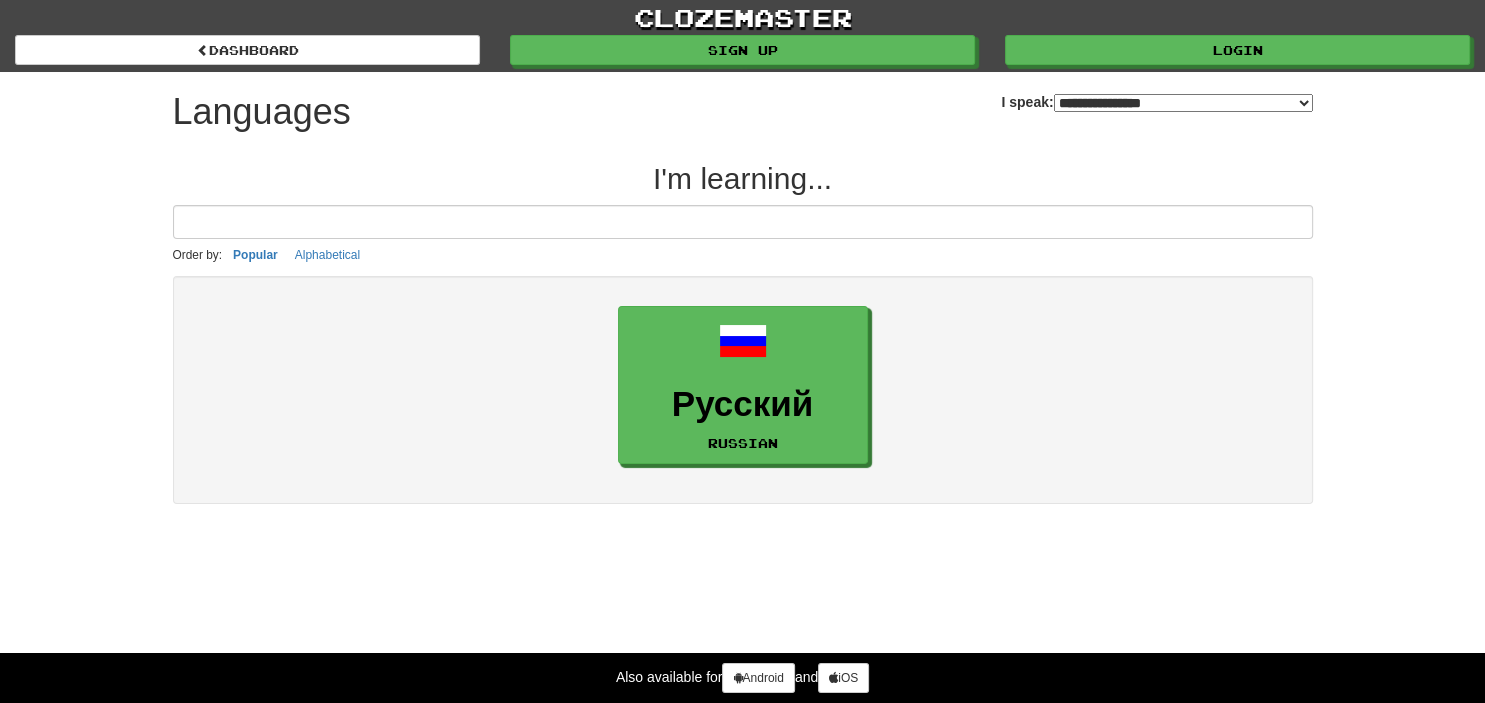 click on "**********" at bounding box center [0, 0] 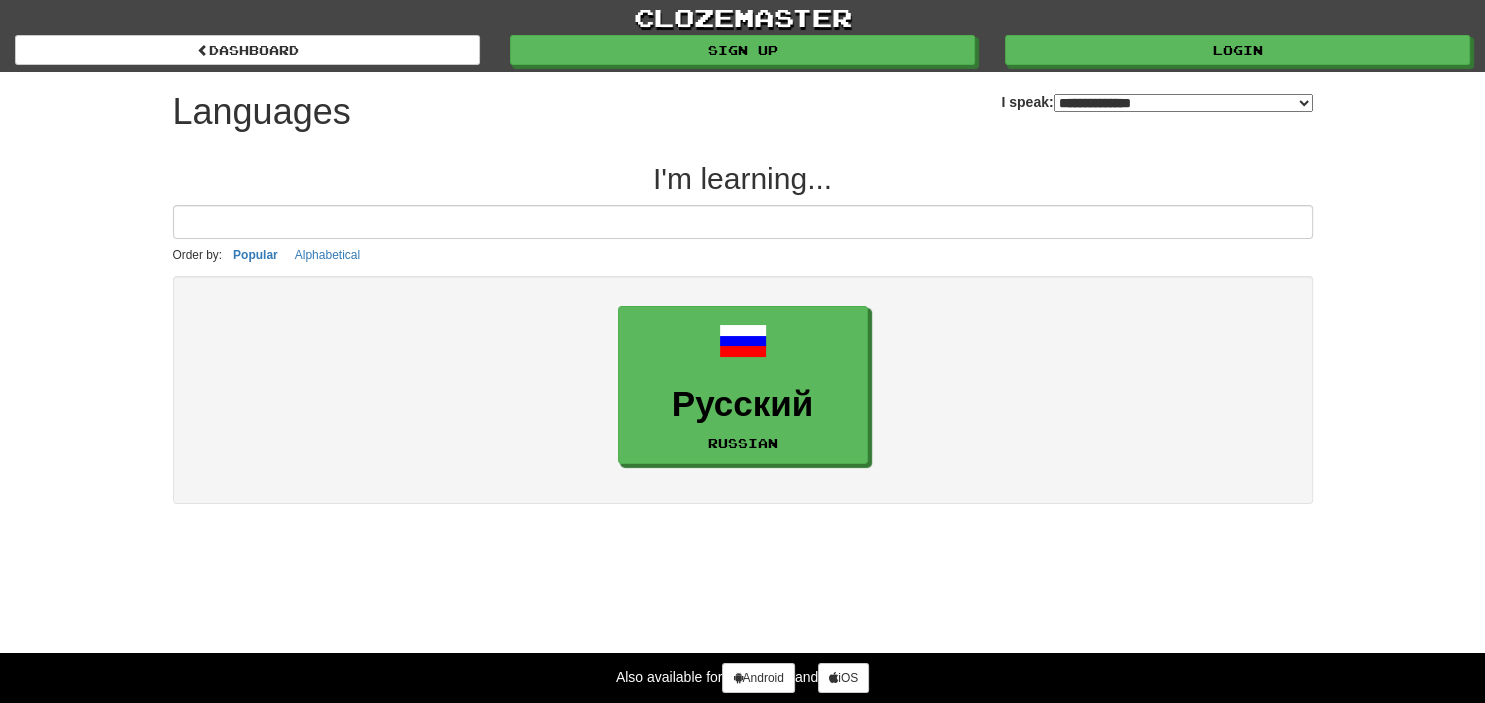 click on "**********" at bounding box center [0, 0] 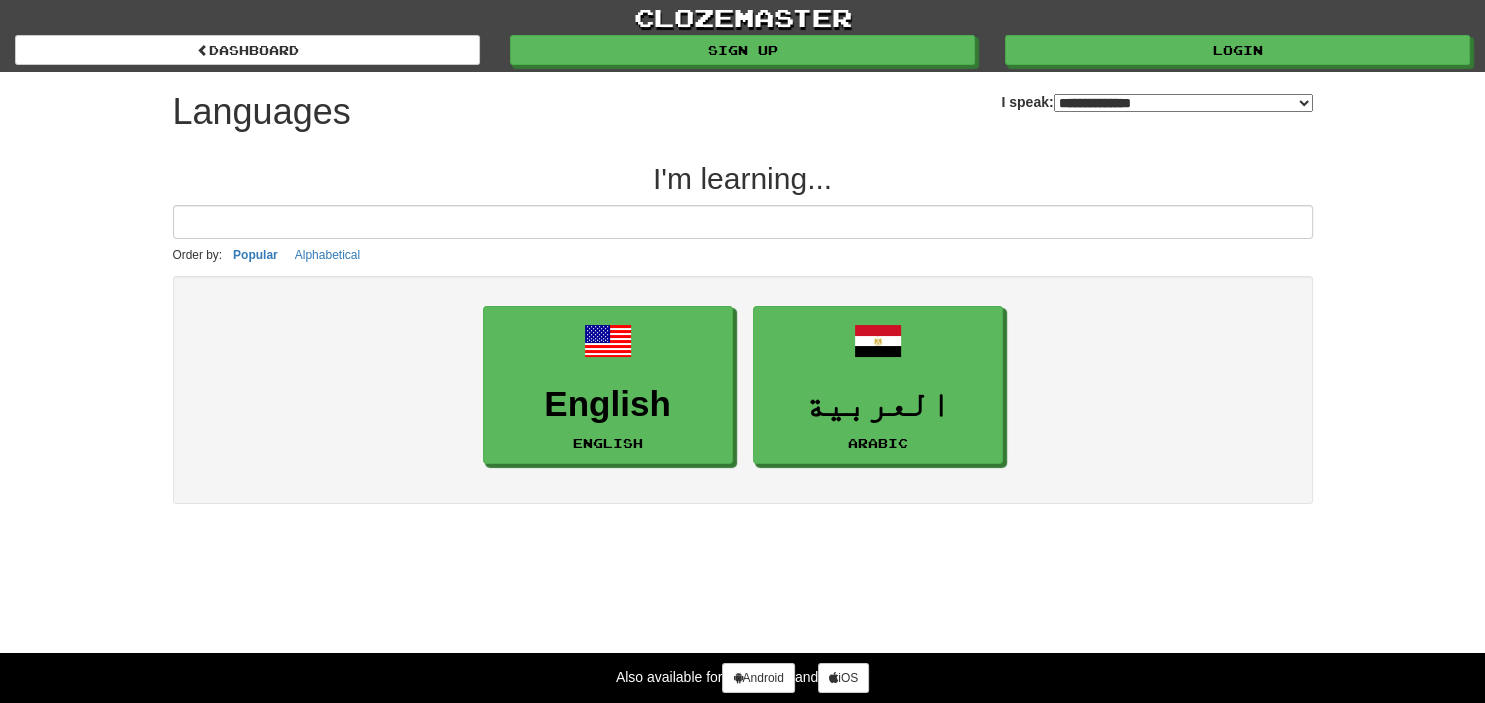 click on "**********" at bounding box center [1183, 103] 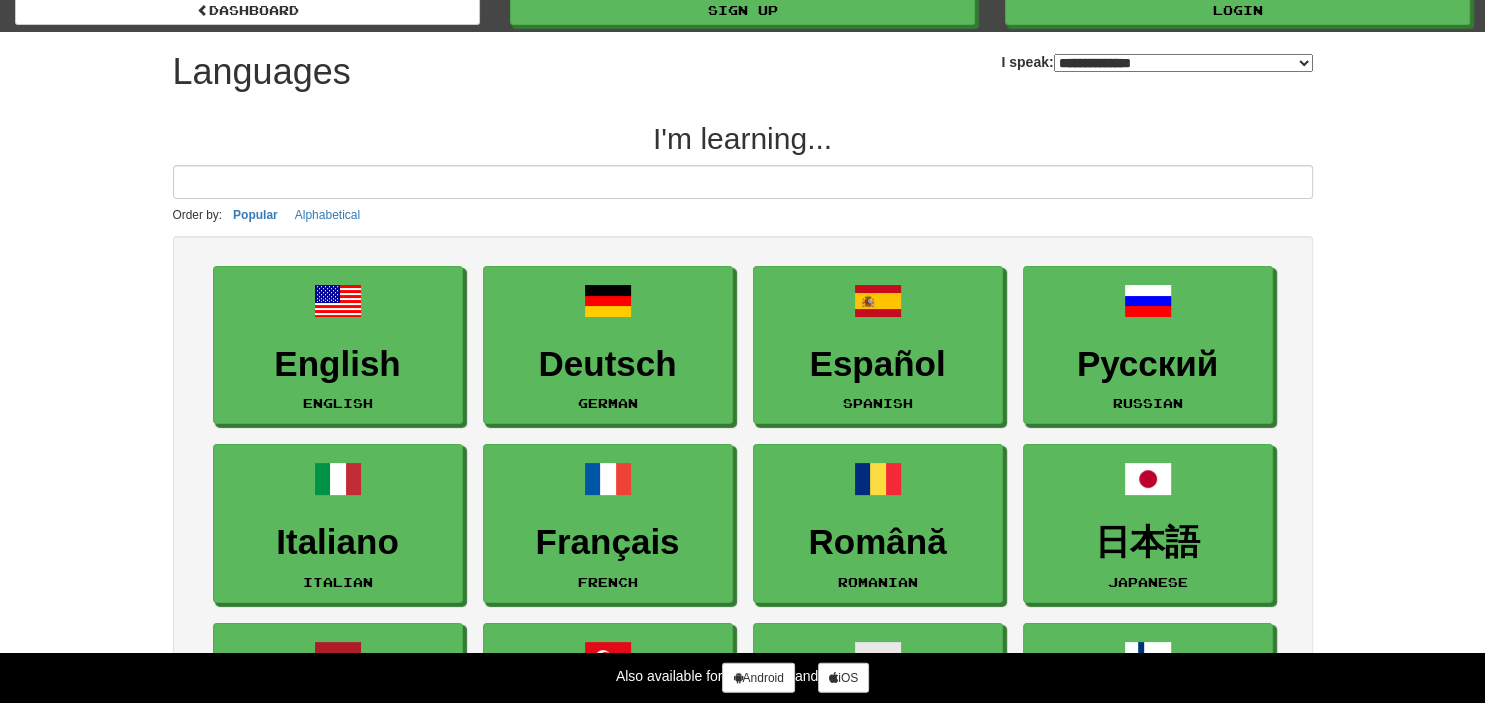 scroll, scrollTop: 0, scrollLeft: 0, axis: both 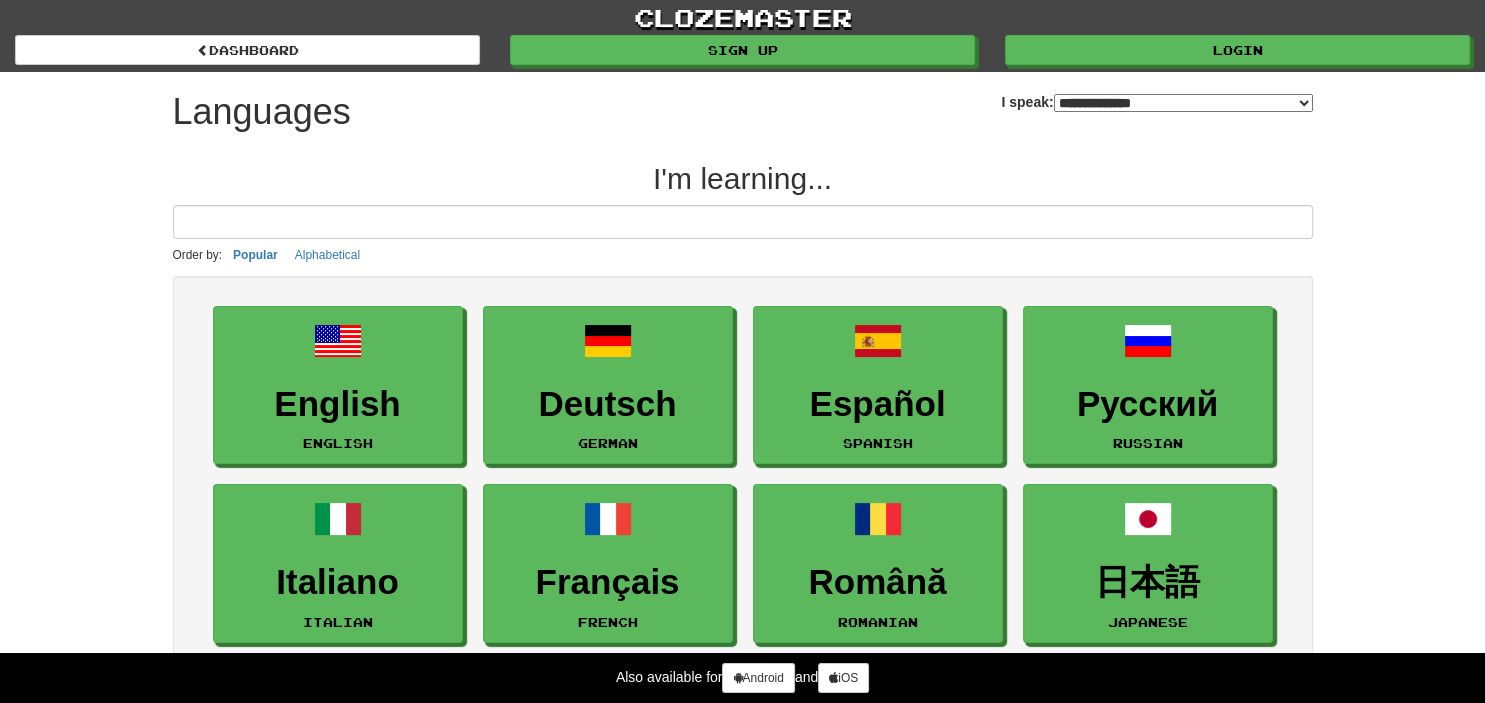 click on "**********" at bounding box center (1183, 103) 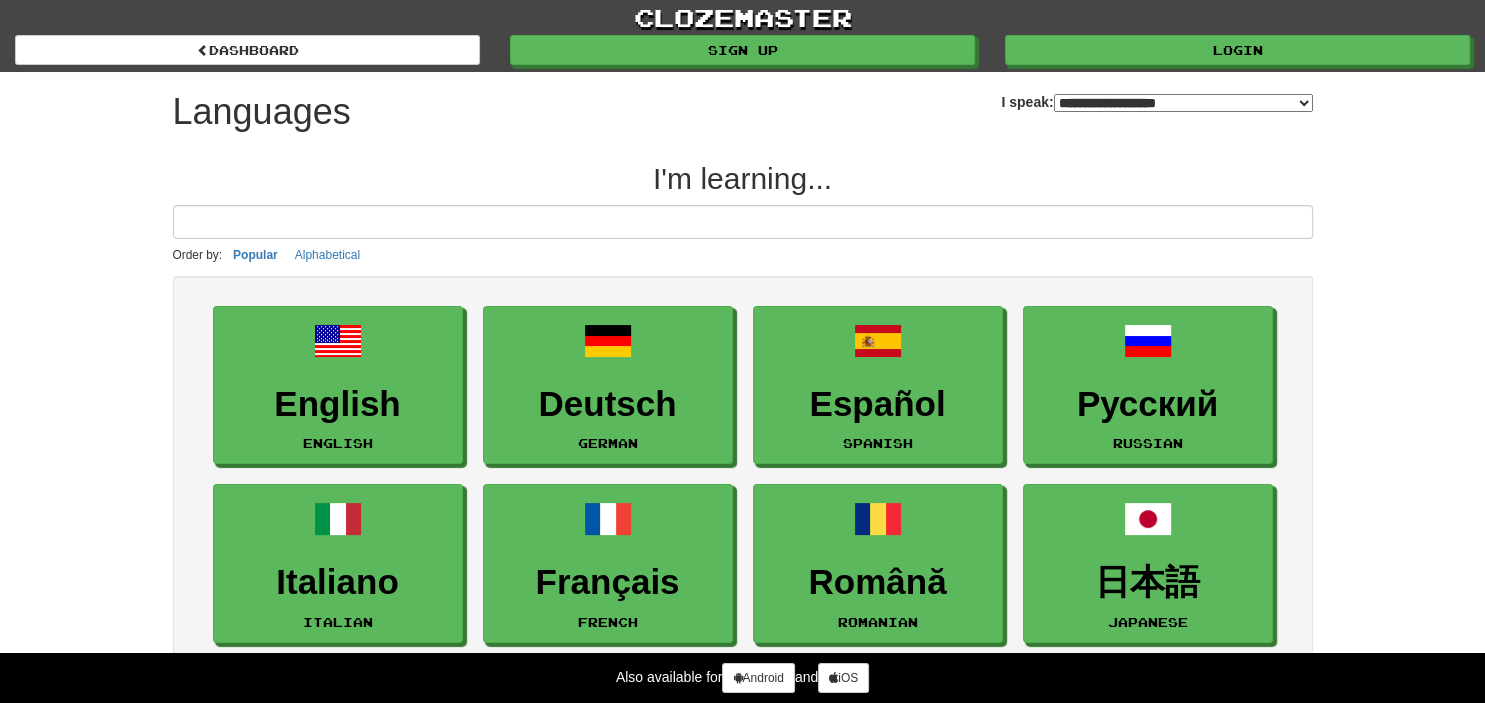 click on "**********" at bounding box center (0, 0) 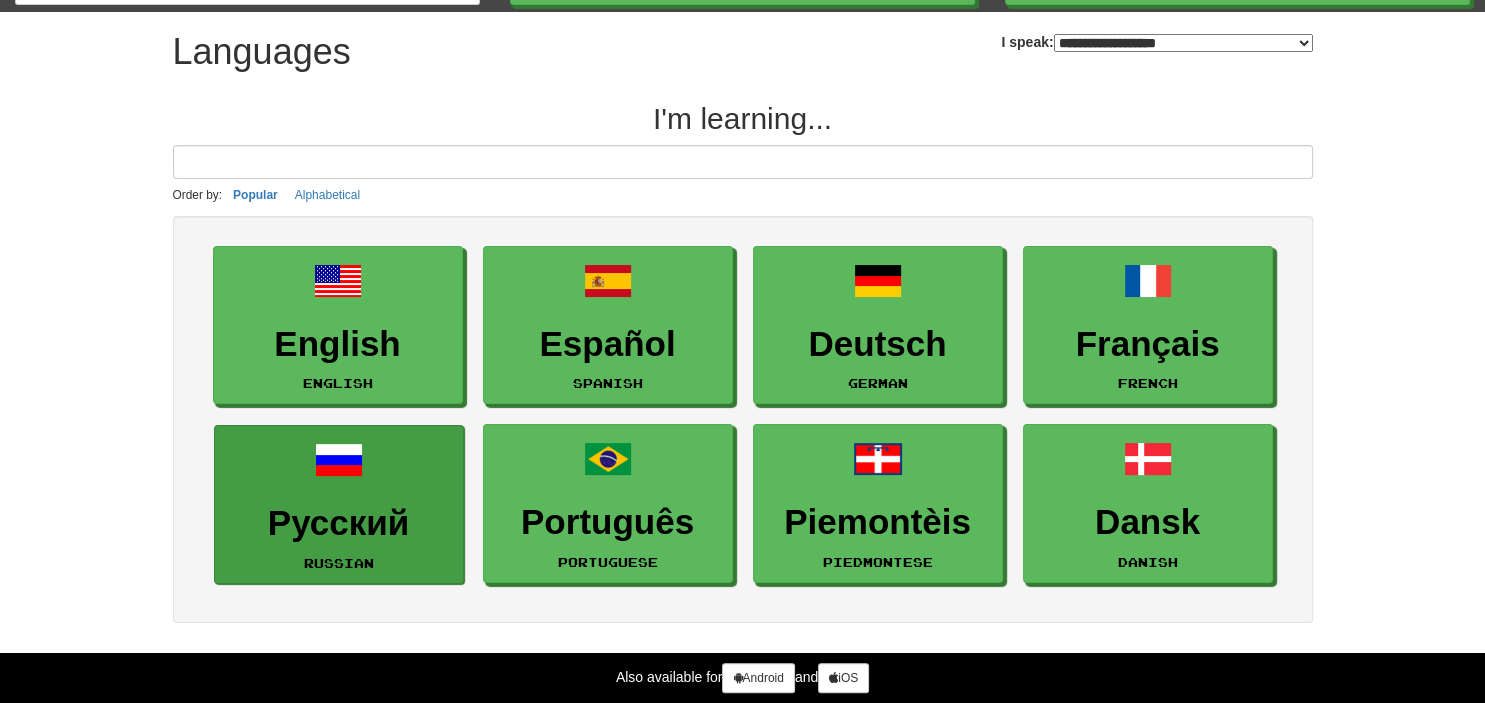 scroll, scrollTop: 105, scrollLeft: 0, axis: vertical 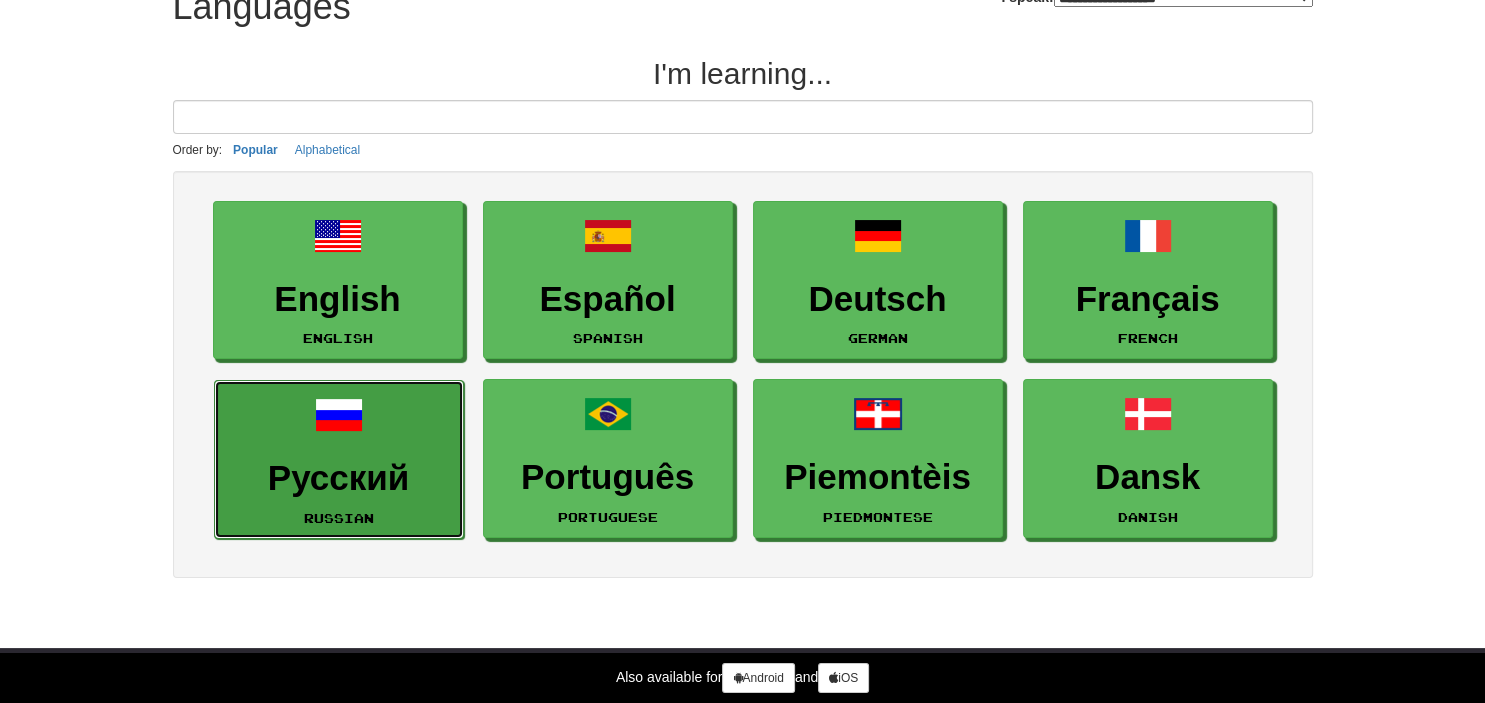 click on "Русский" at bounding box center (339, 478) 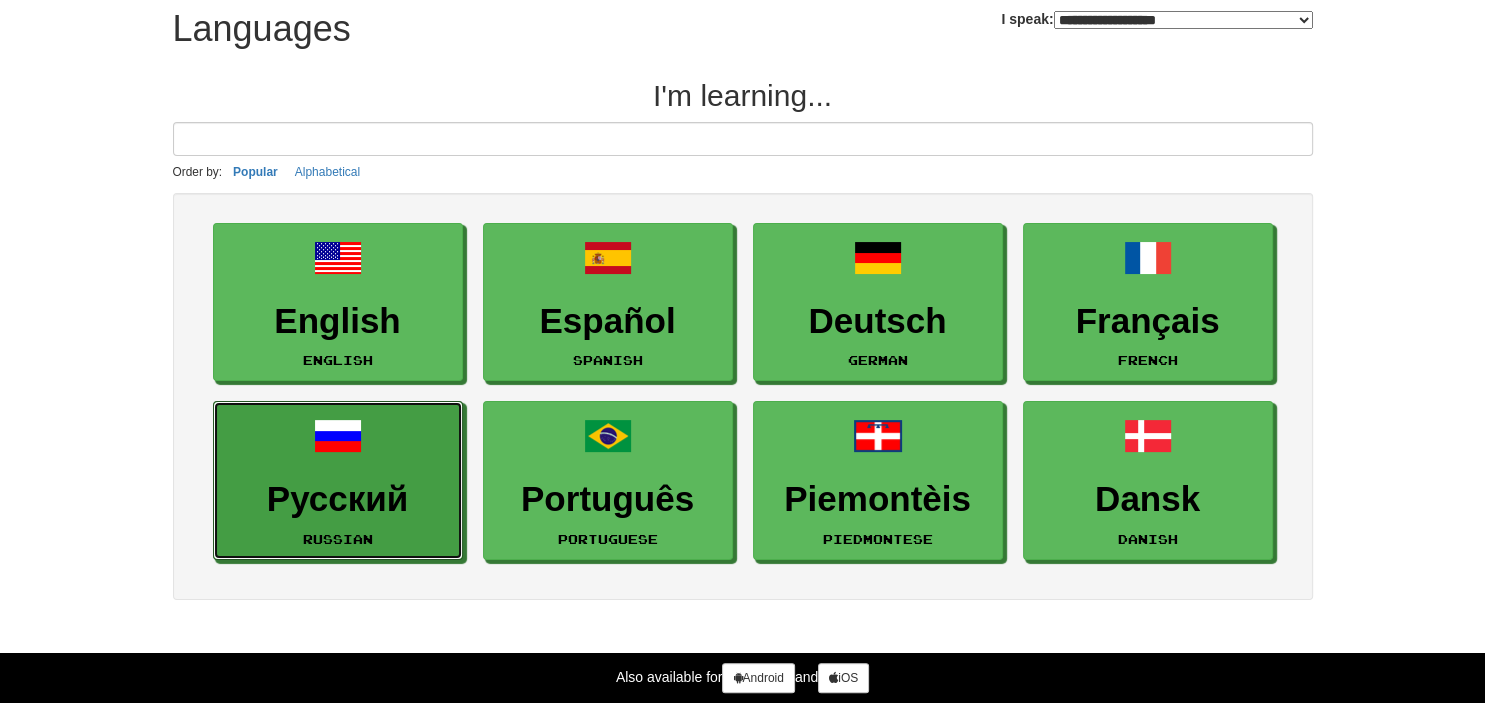 scroll, scrollTop: 0, scrollLeft: 0, axis: both 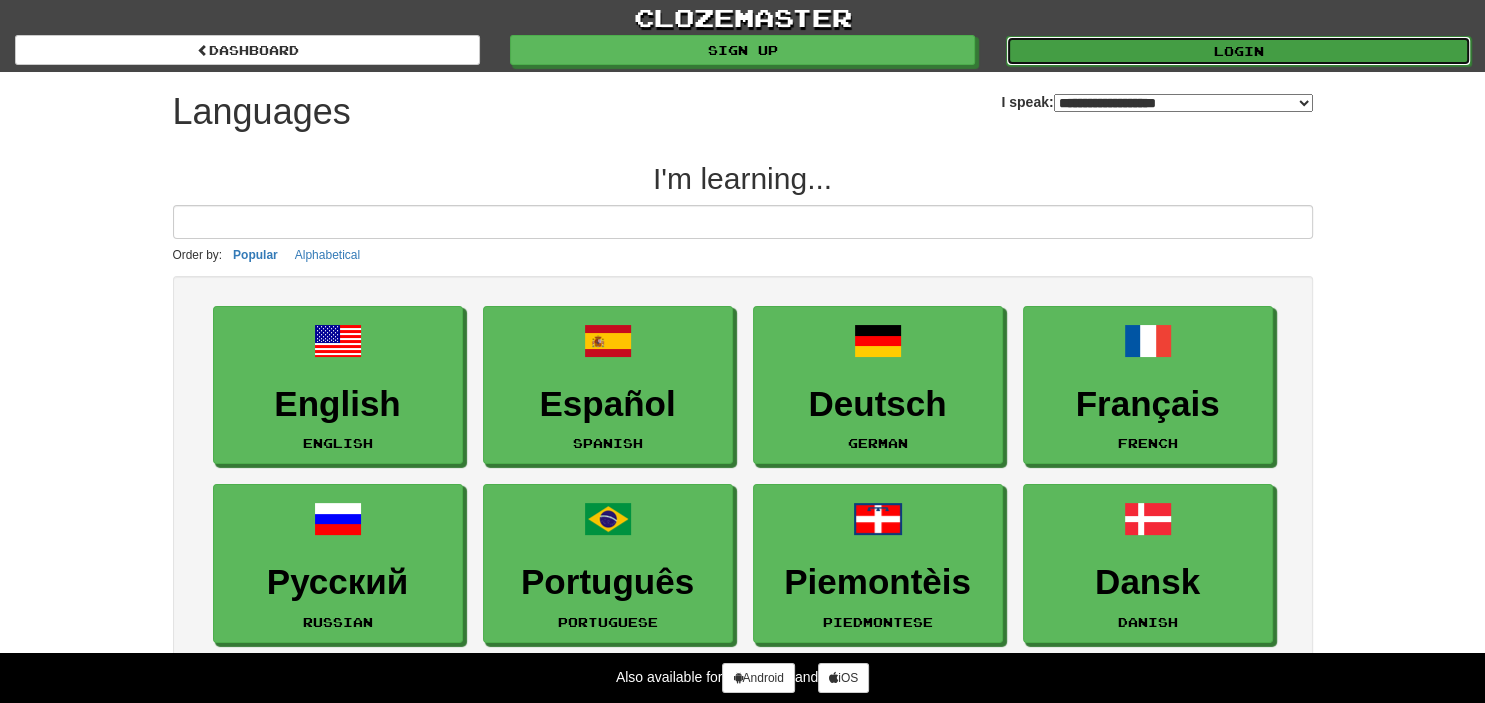 click on "Login" at bounding box center [1238, 51] 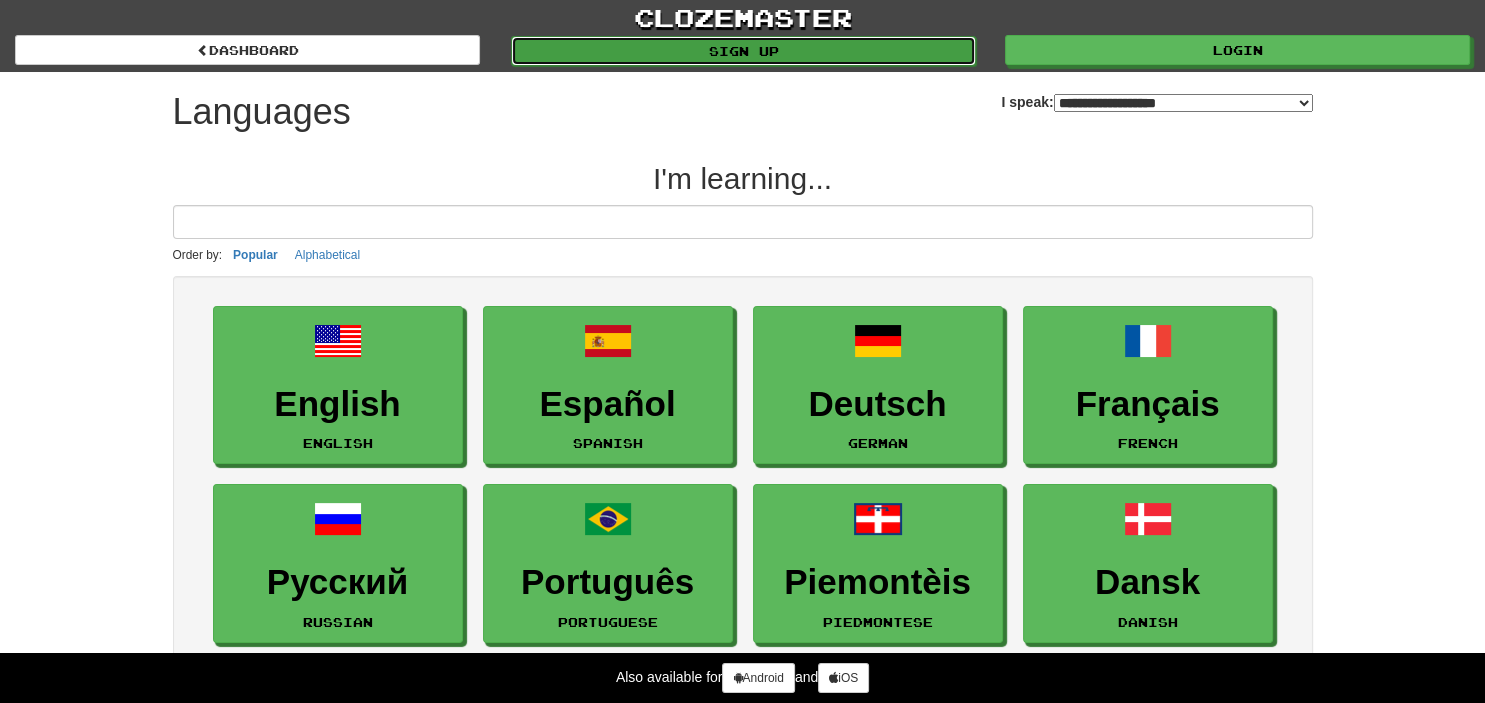 click on "Sign up" at bounding box center [743, 51] 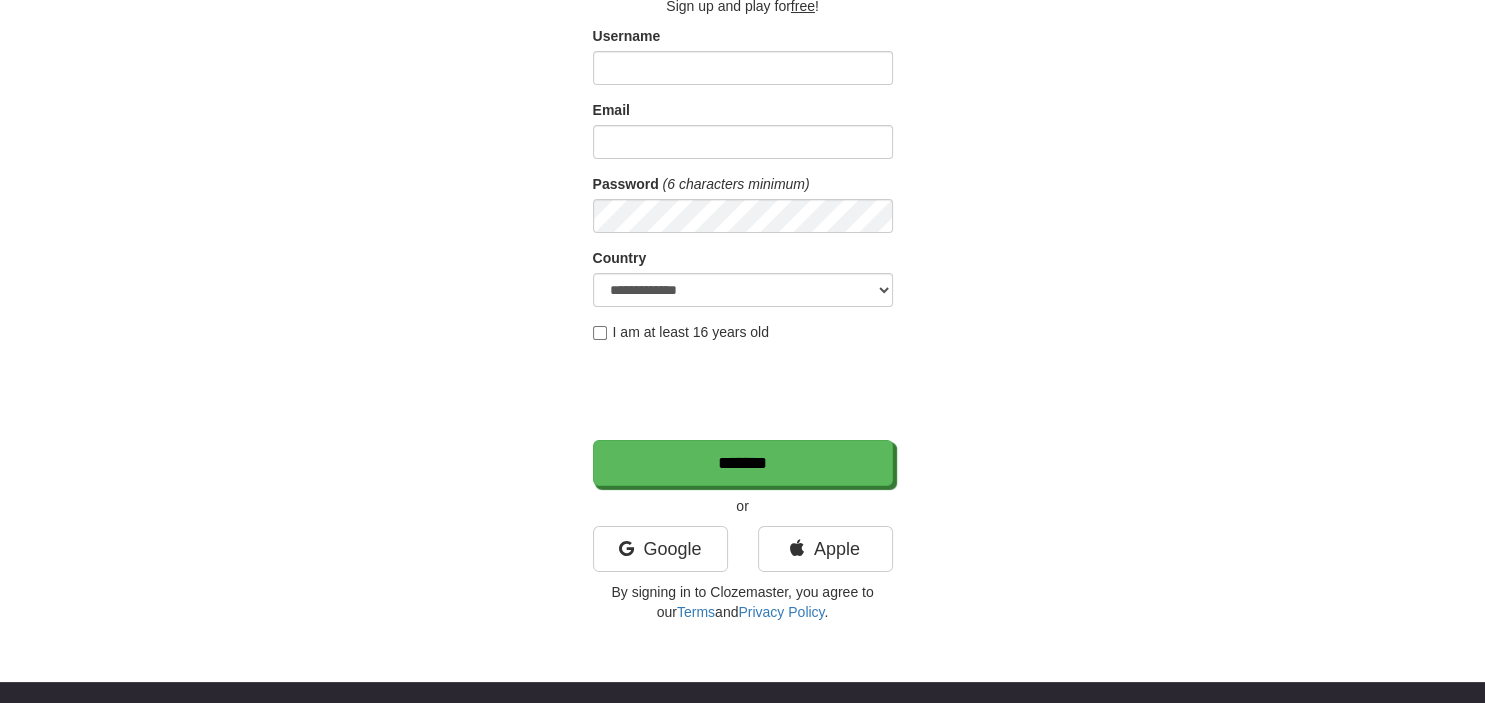 scroll, scrollTop: 105, scrollLeft: 0, axis: vertical 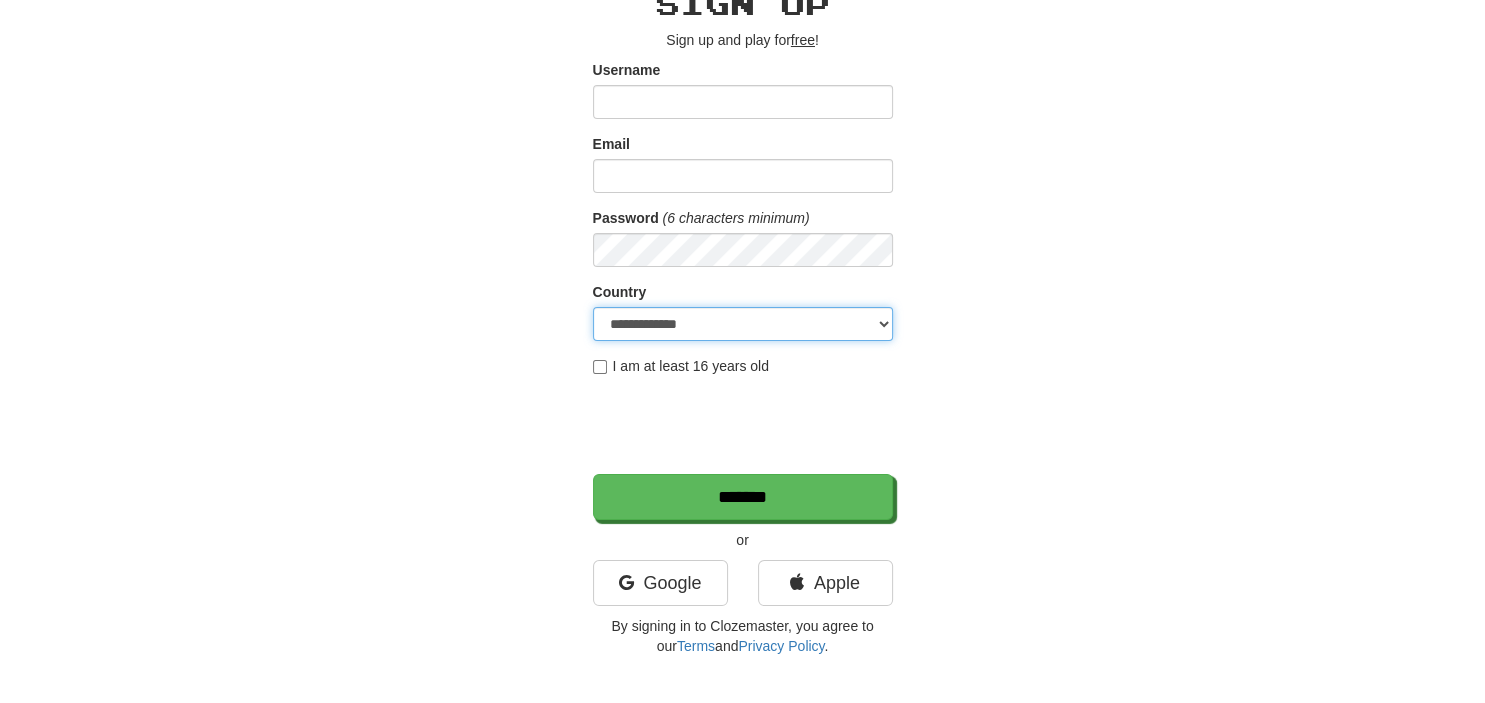 click on "**********" at bounding box center (743, 324) 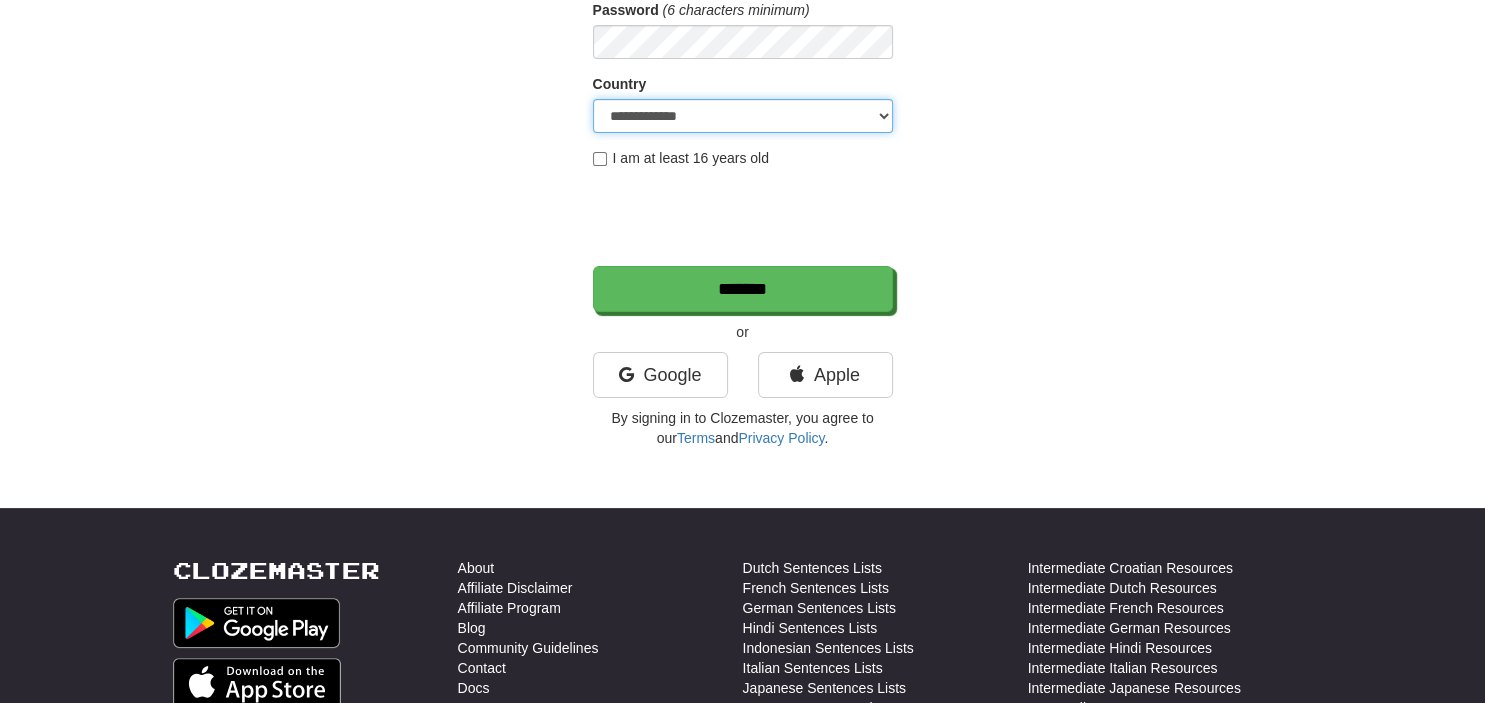 scroll, scrollTop: 316, scrollLeft: 0, axis: vertical 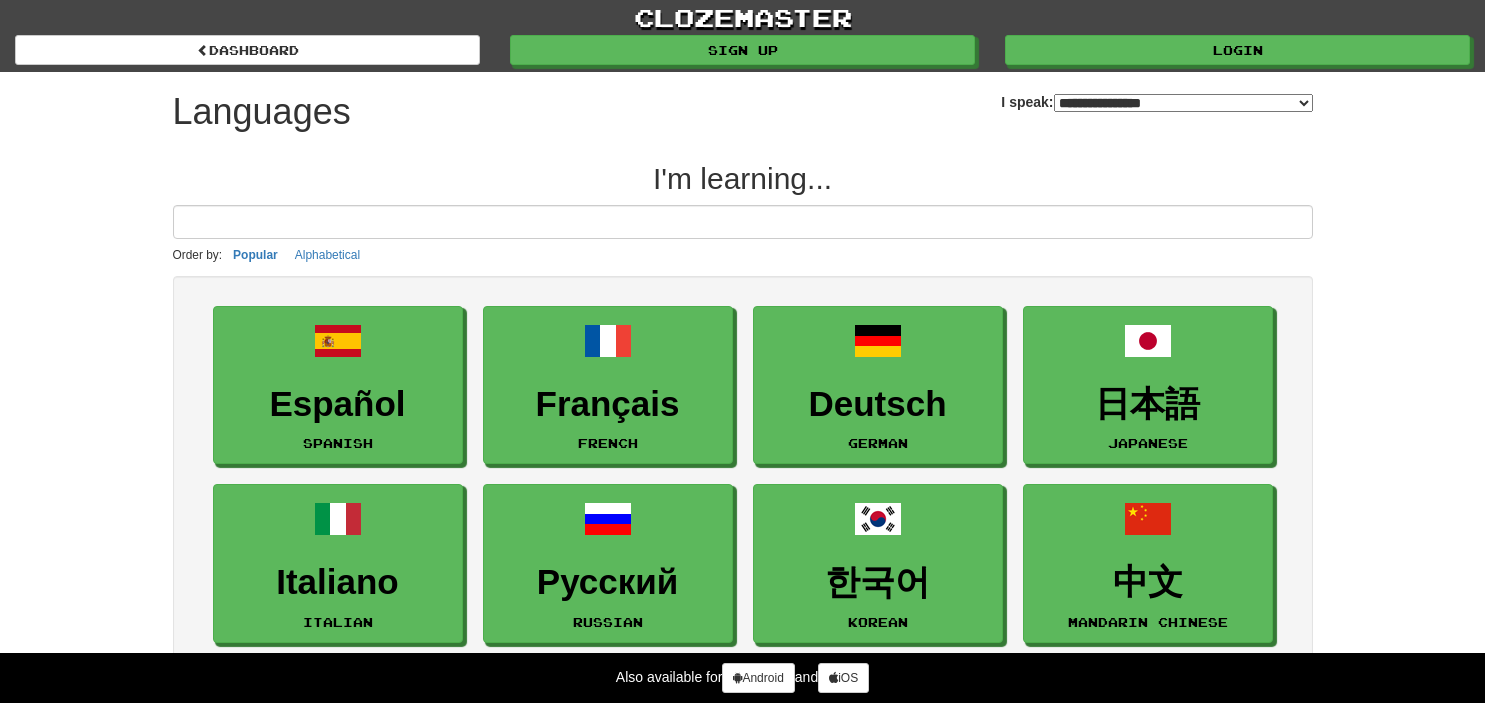 select on "*******" 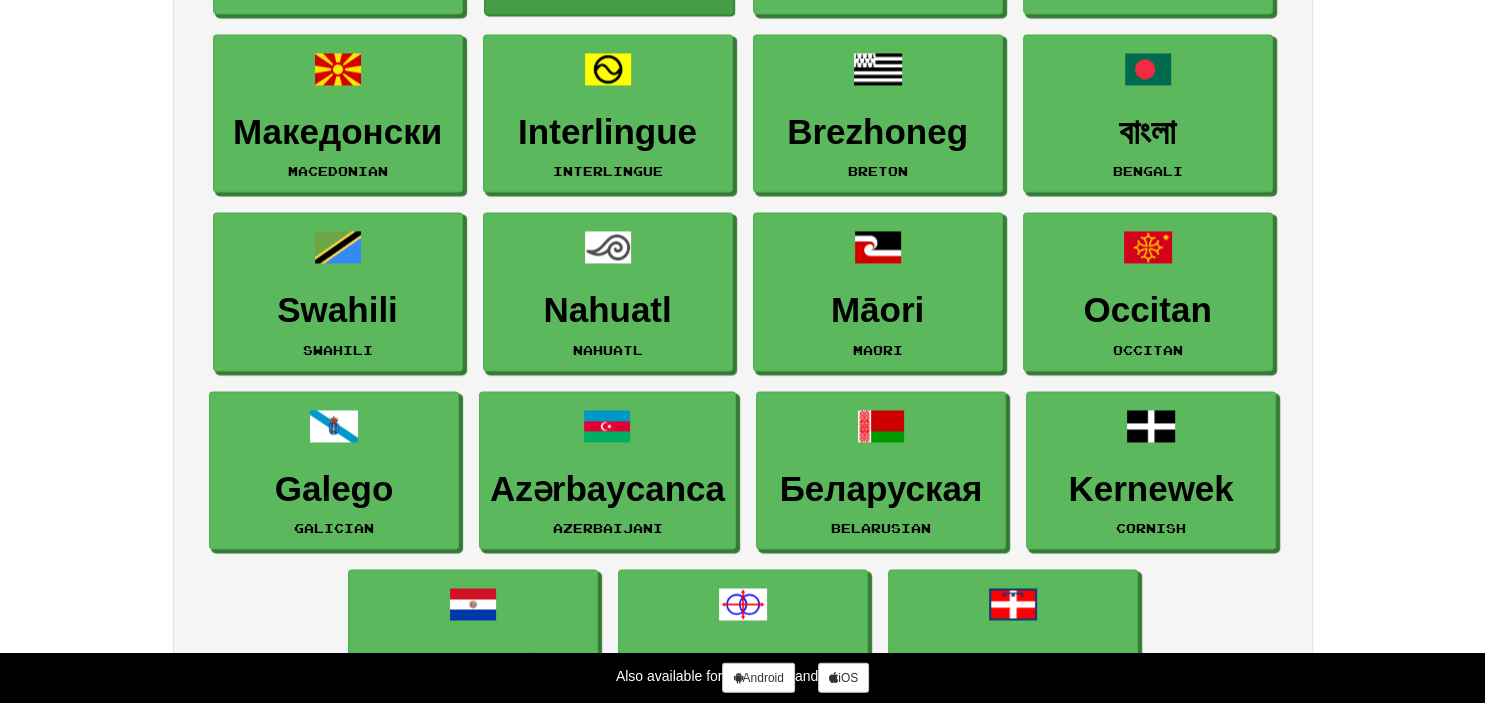 scroll, scrollTop: 2851, scrollLeft: 0, axis: vertical 